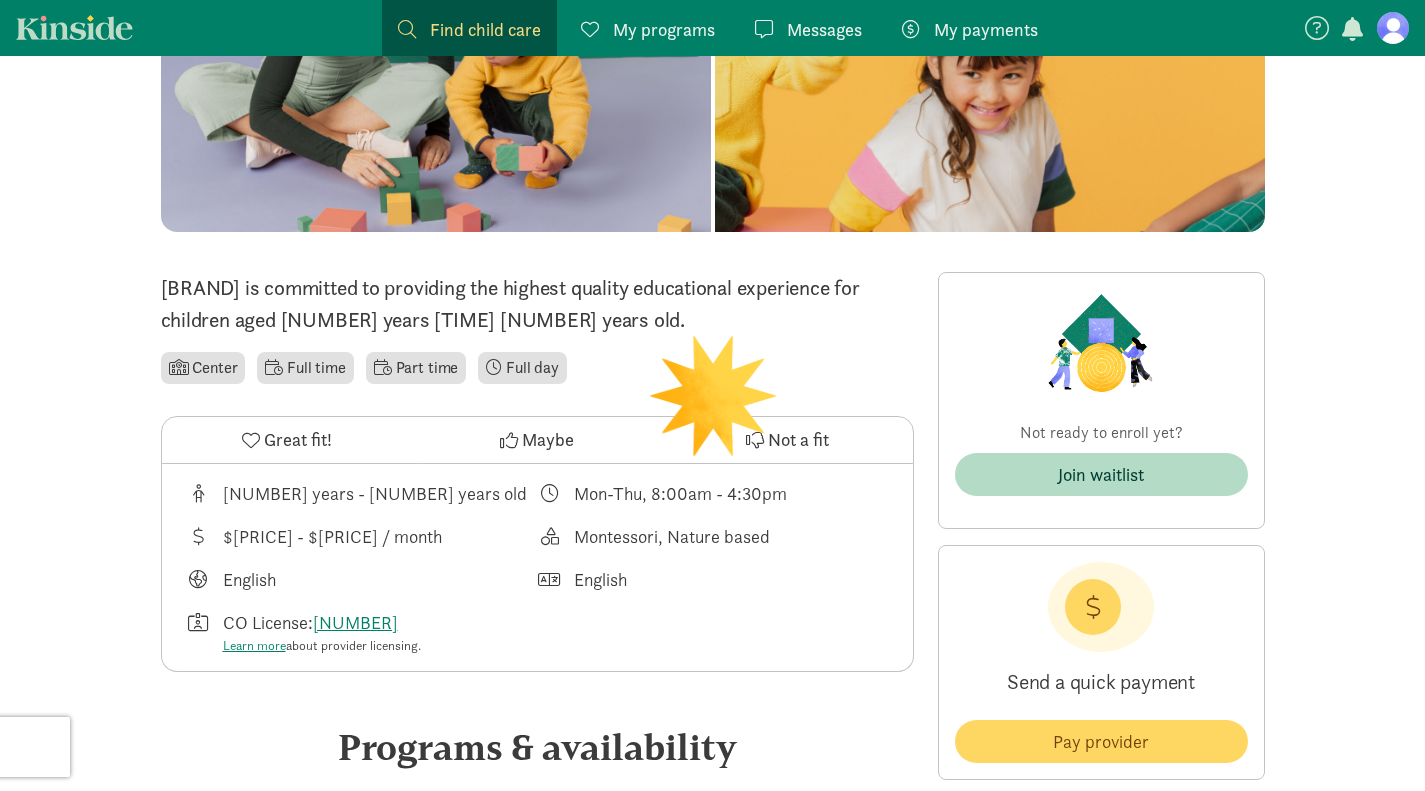 scroll, scrollTop: 277, scrollLeft: 0, axis: vertical 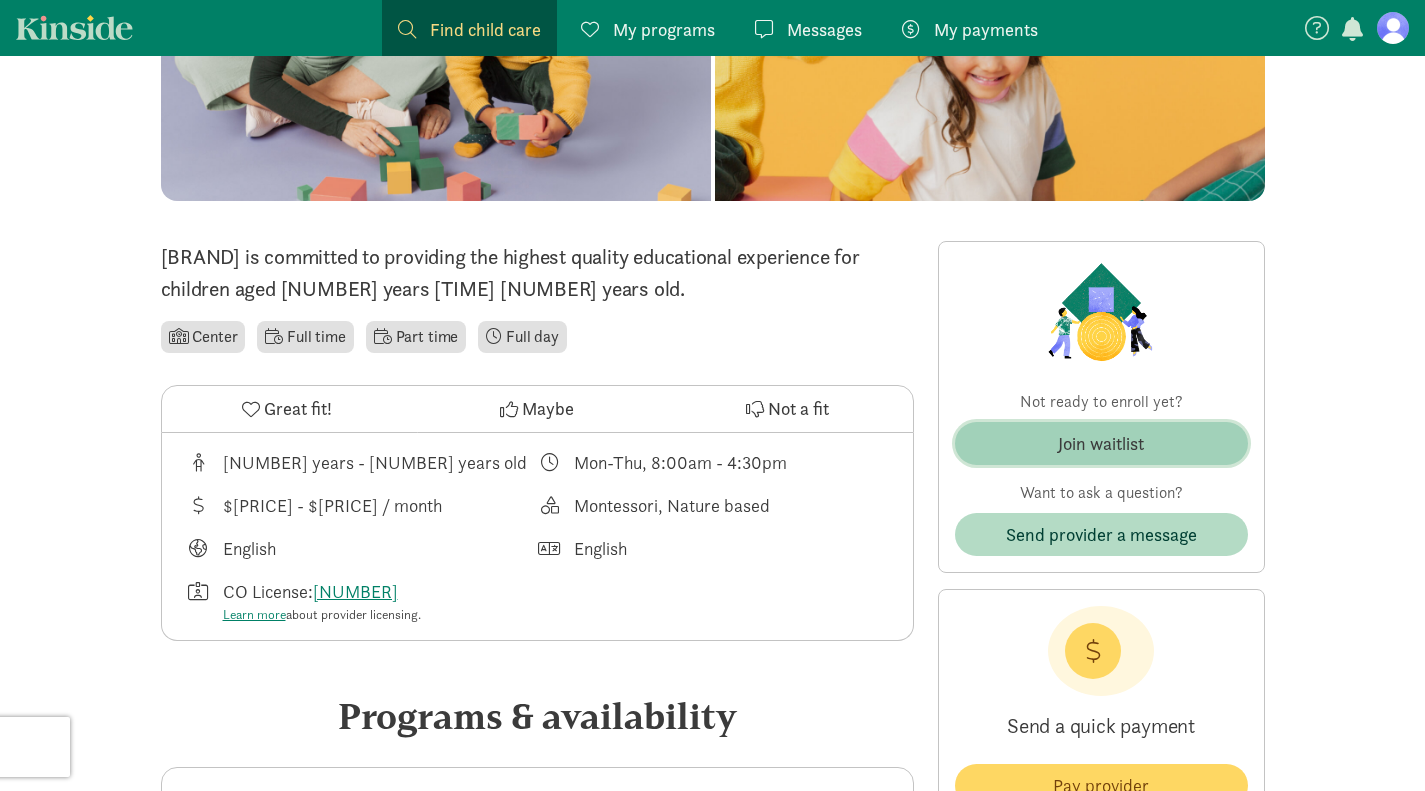 click on "Join waitlist" 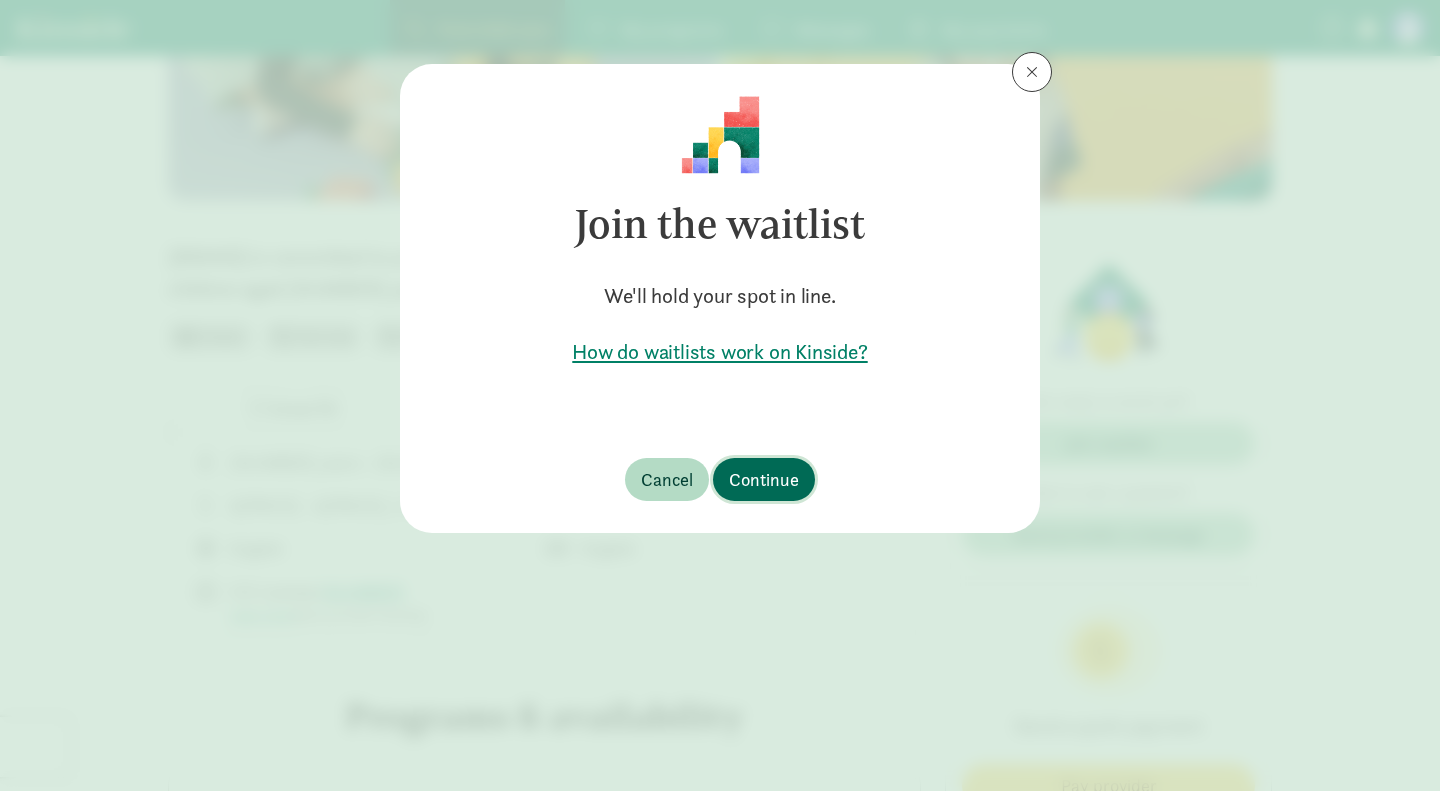 click on "Continue" at bounding box center [764, 479] 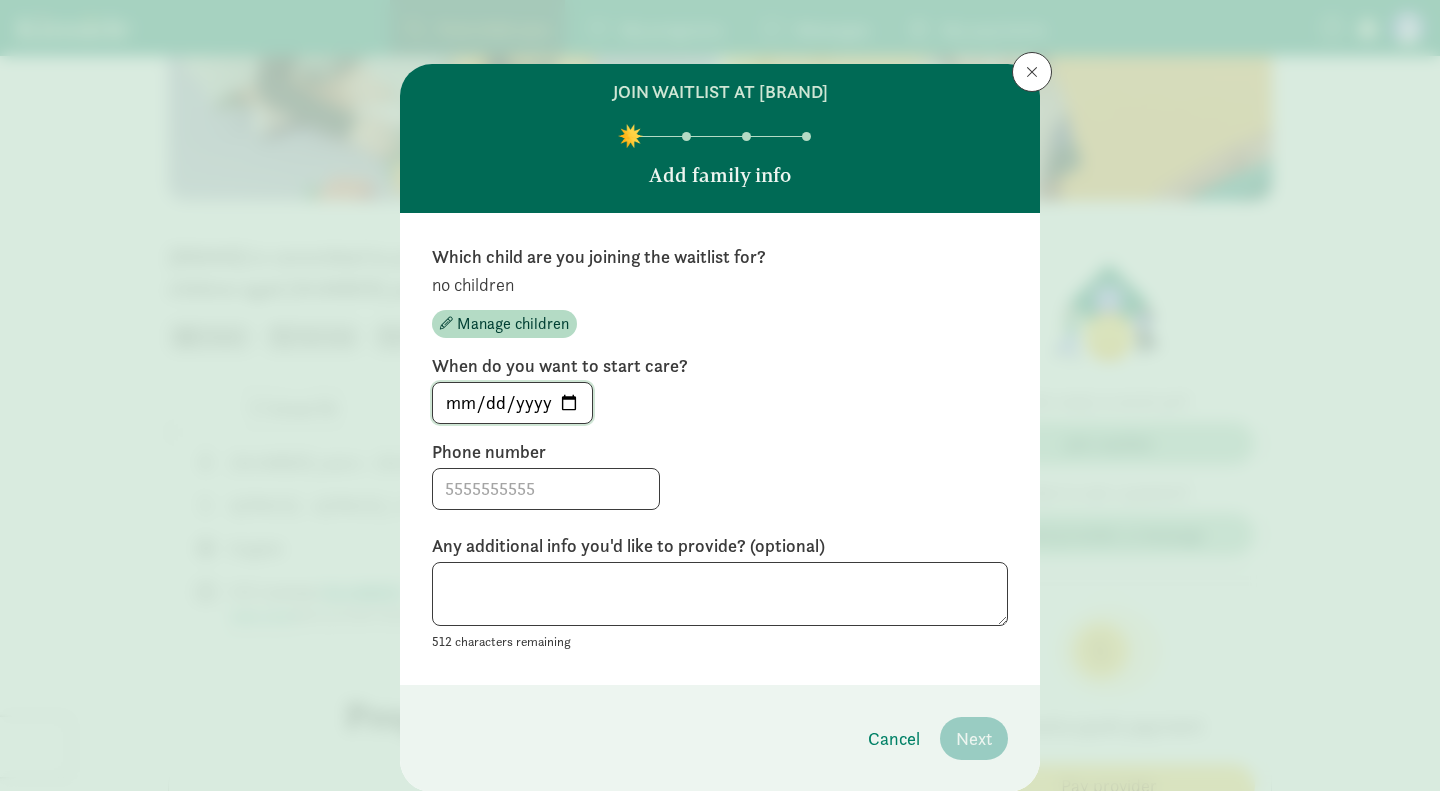 click on "2025-08-05" 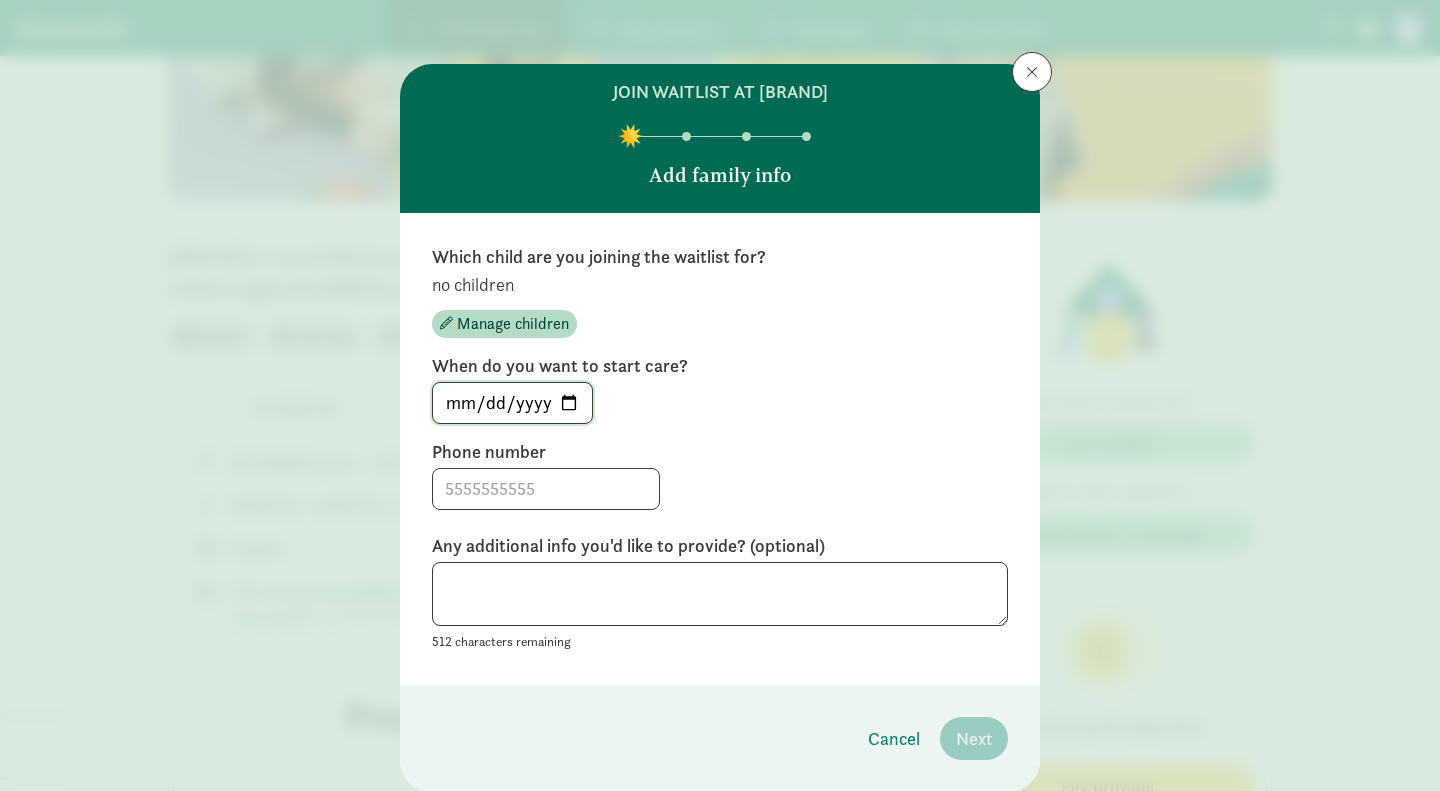 type on "2026-01-05" 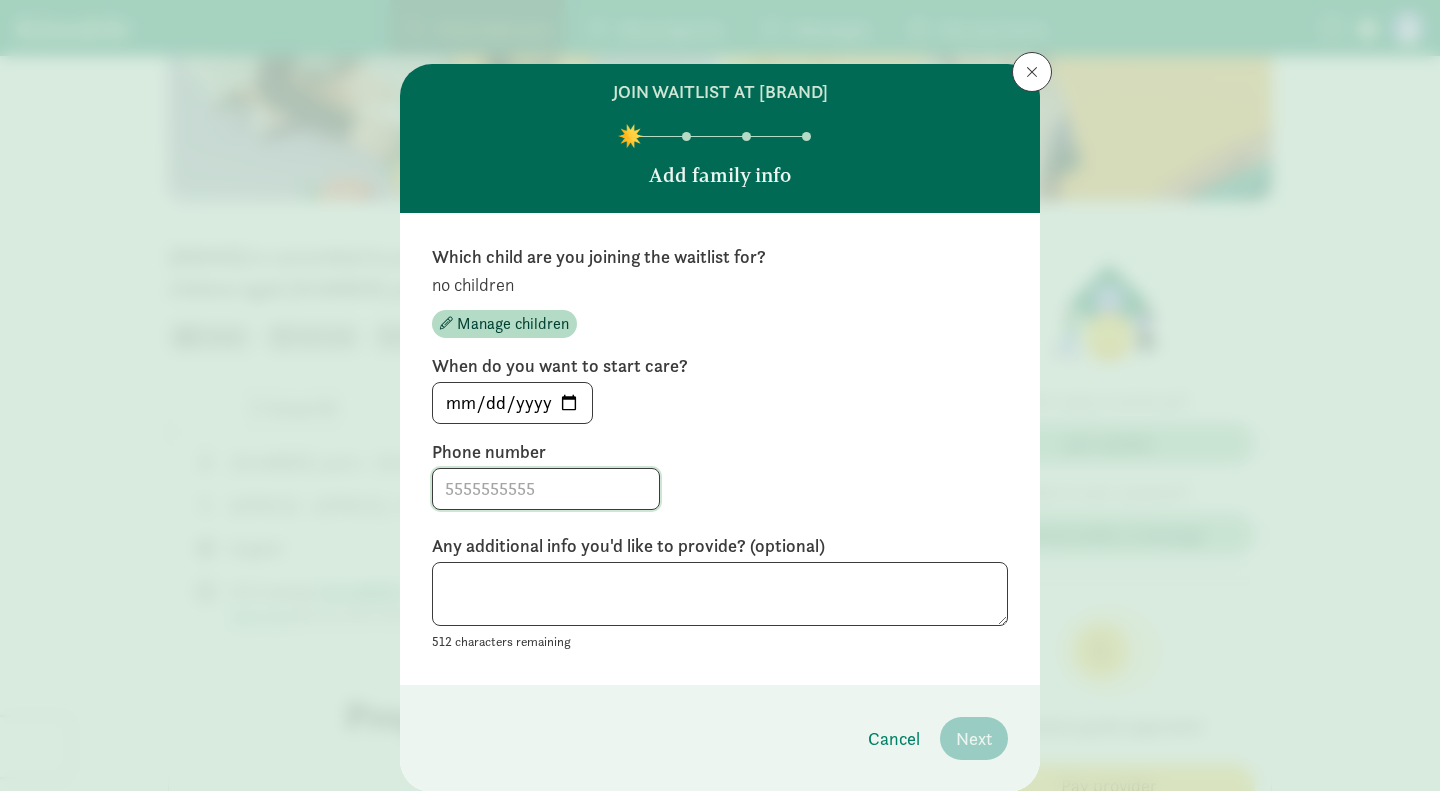 click 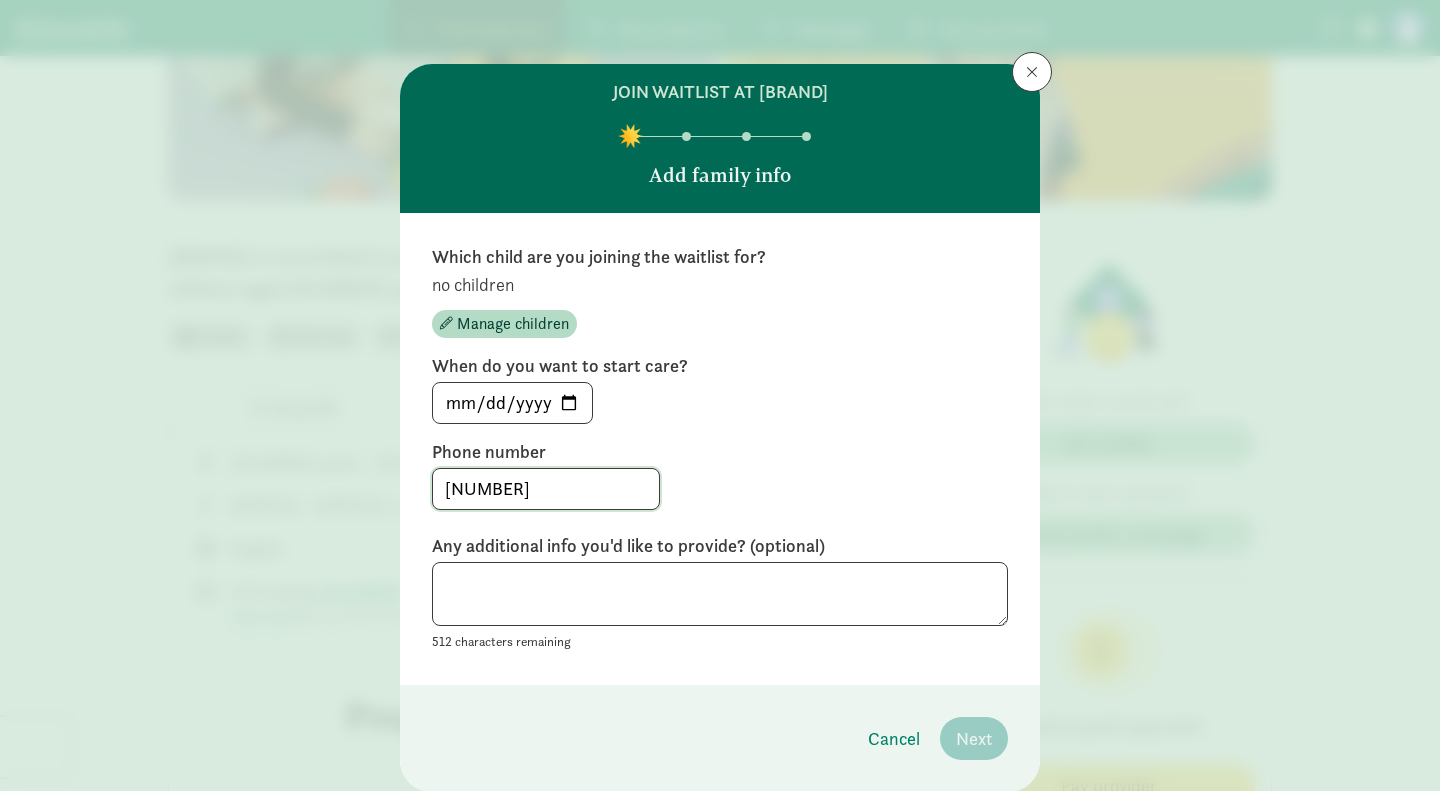 type on "8179644459" 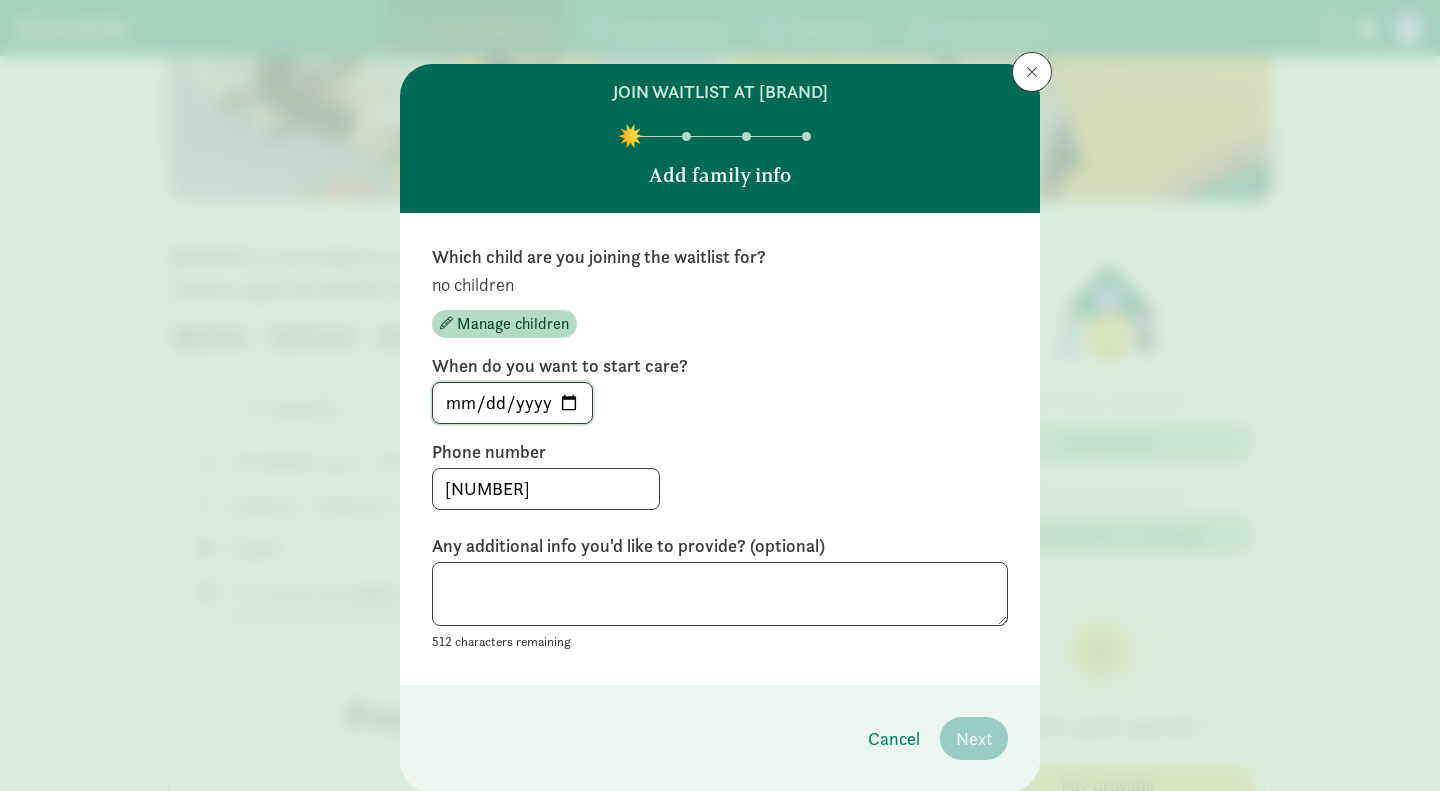 click on "2026-01-05" 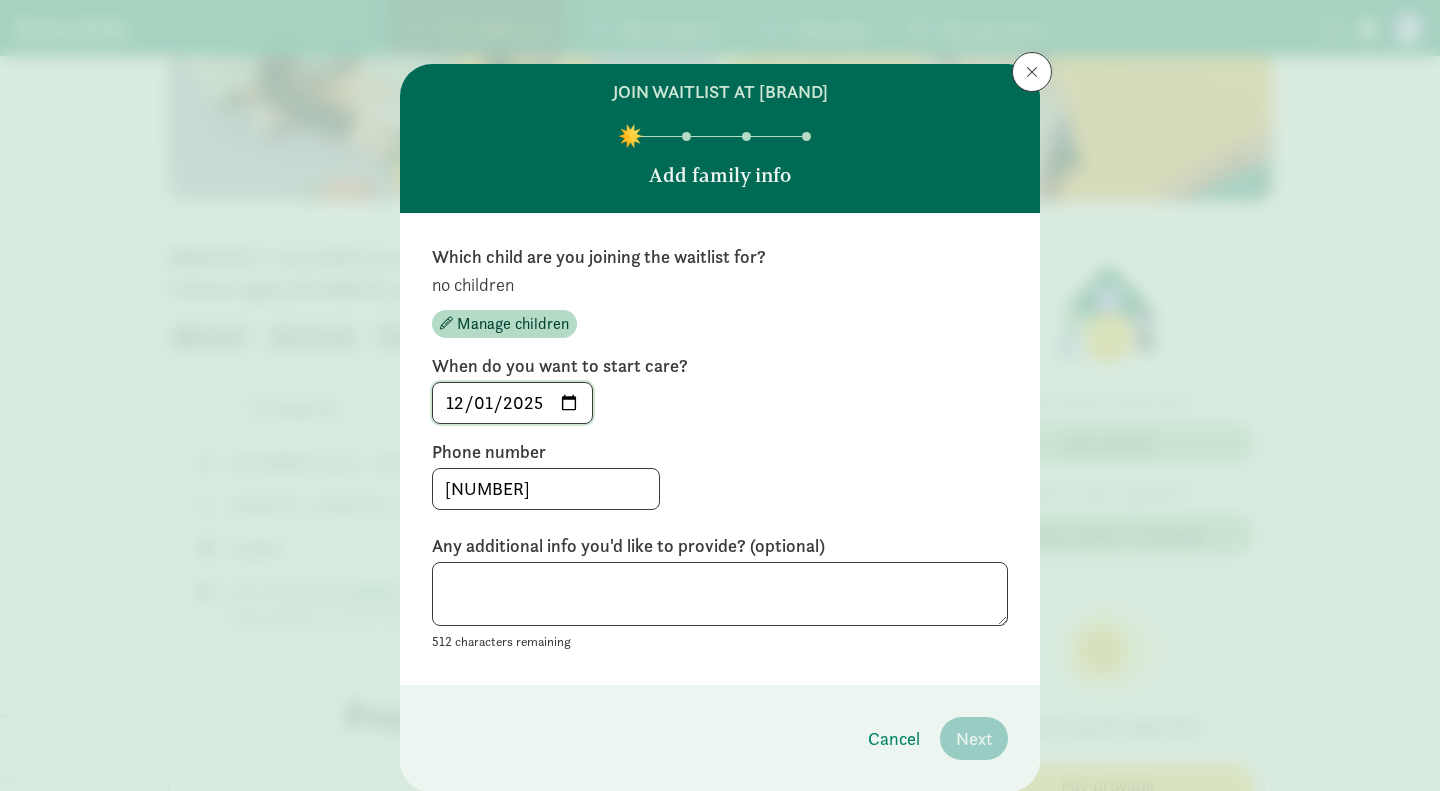 type on "2025-12-01" 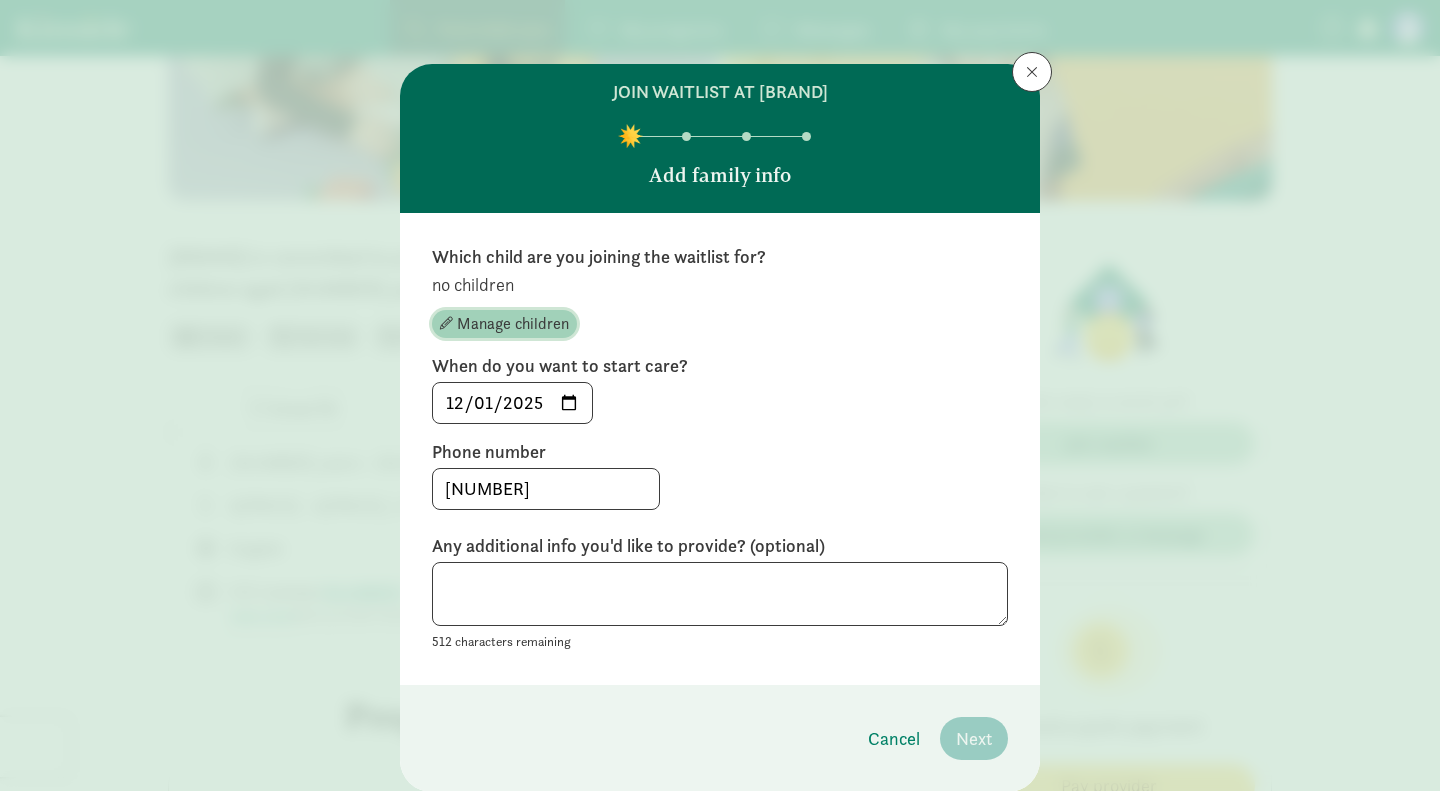 click on "Manage children" at bounding box center (513, 324) 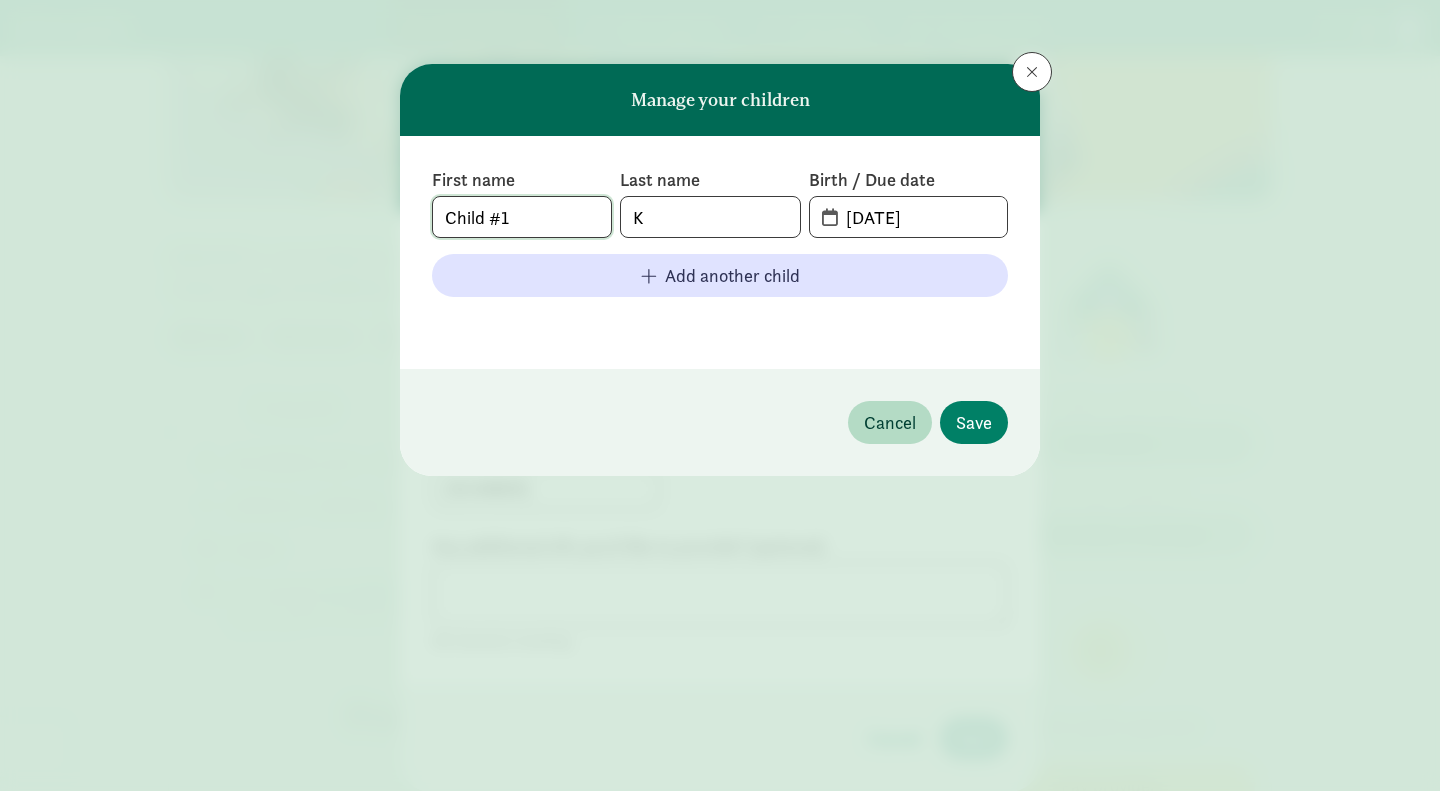 click on "Child #1" 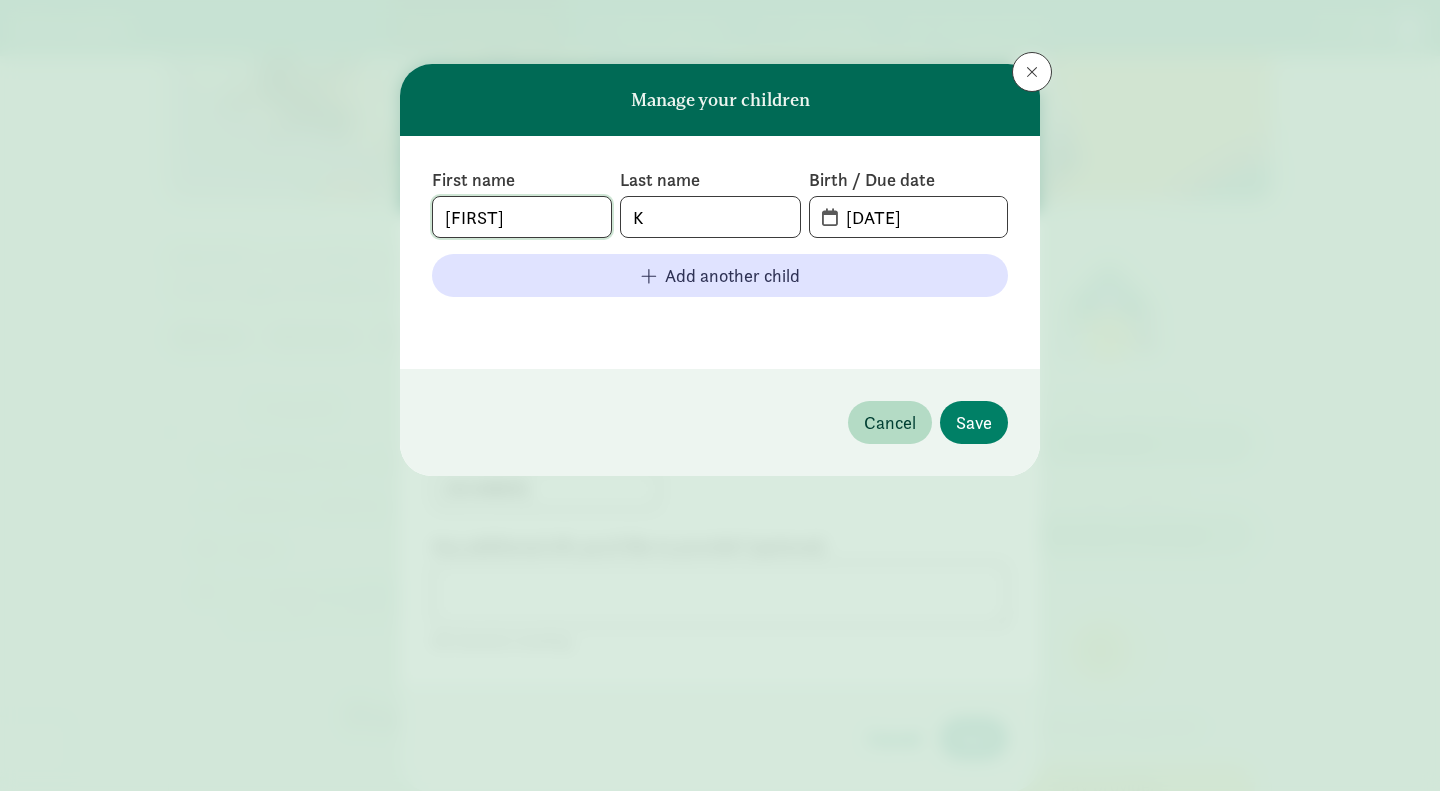 type on "Olivia" 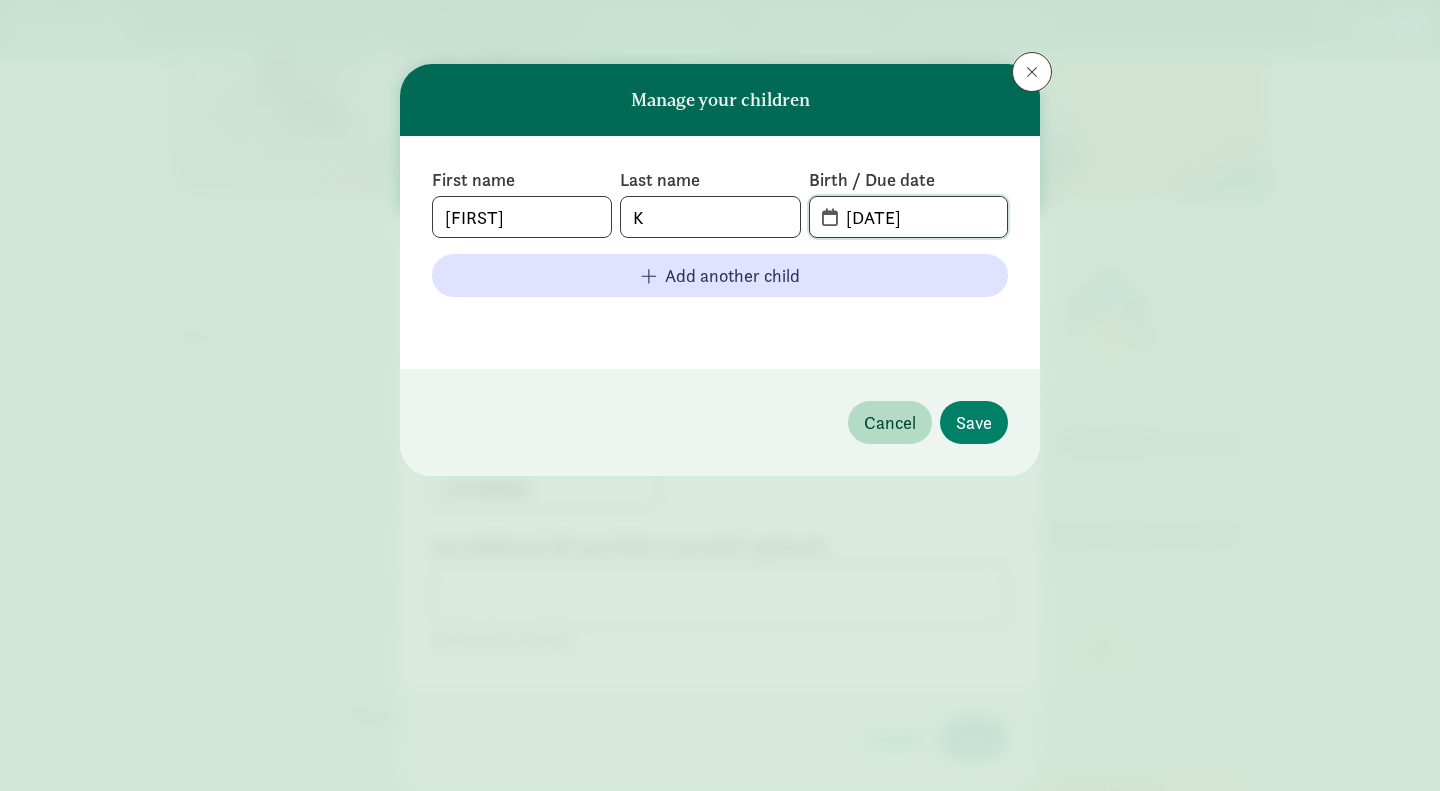 click on "08-05-2025" 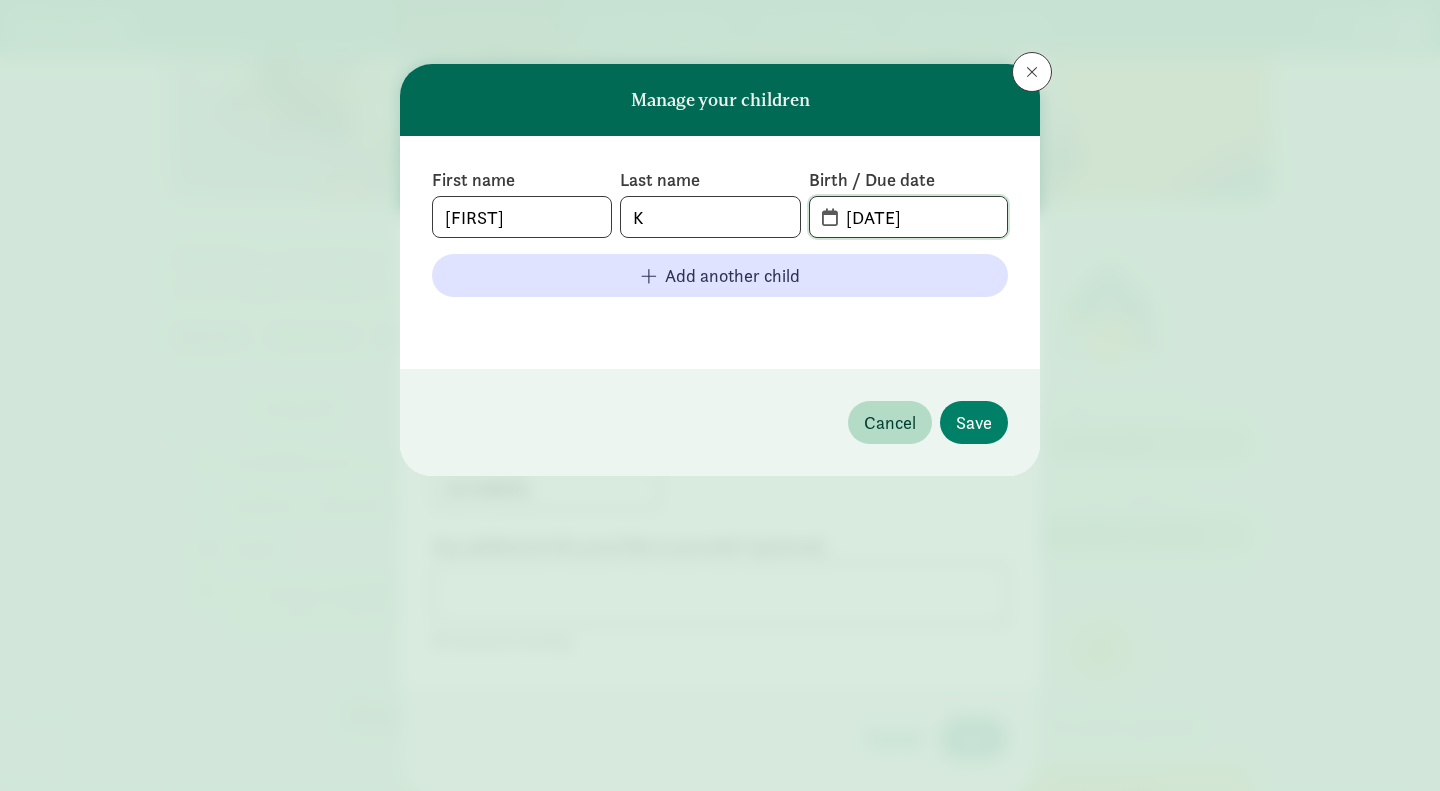 click on "08-05-2025" 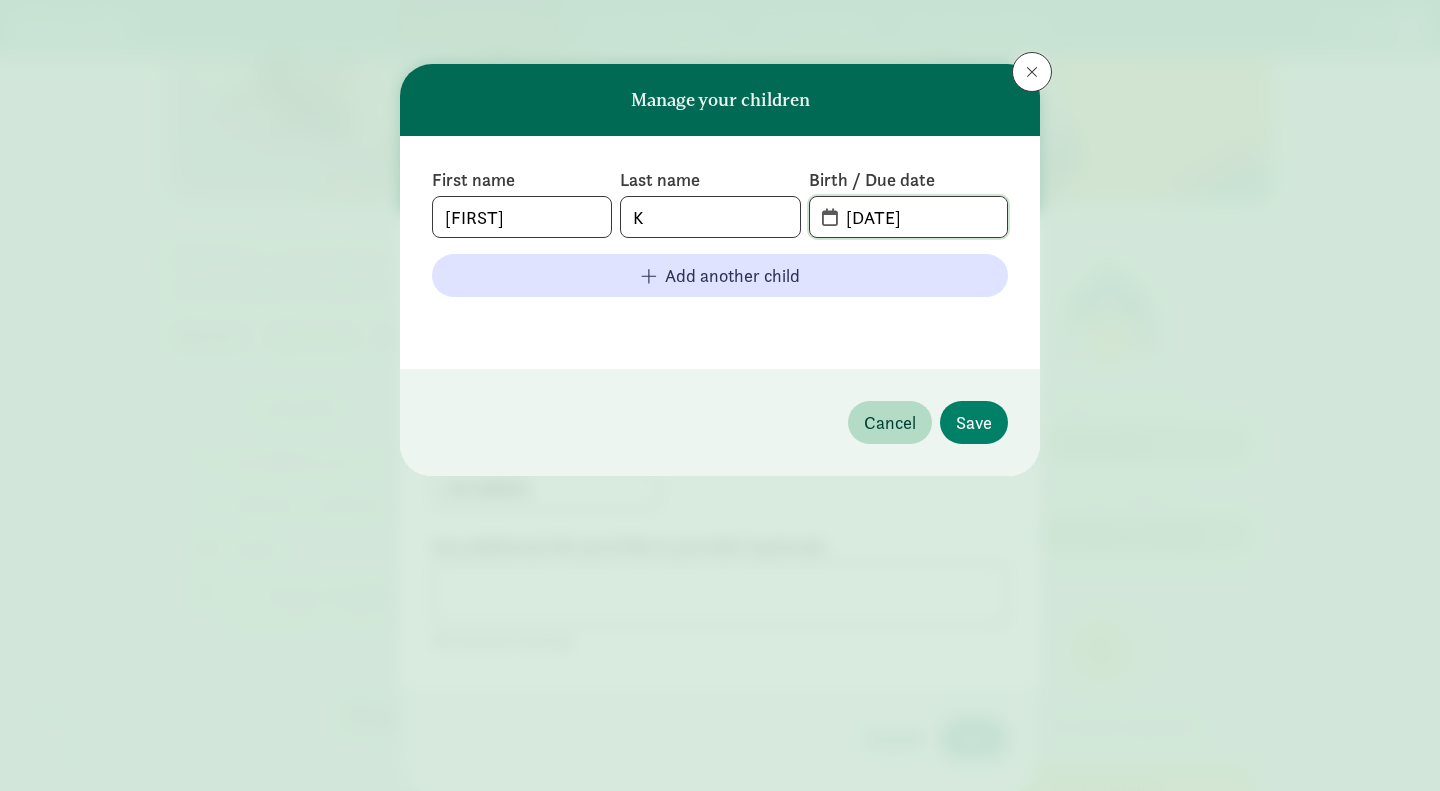 click on "08-05-2025" 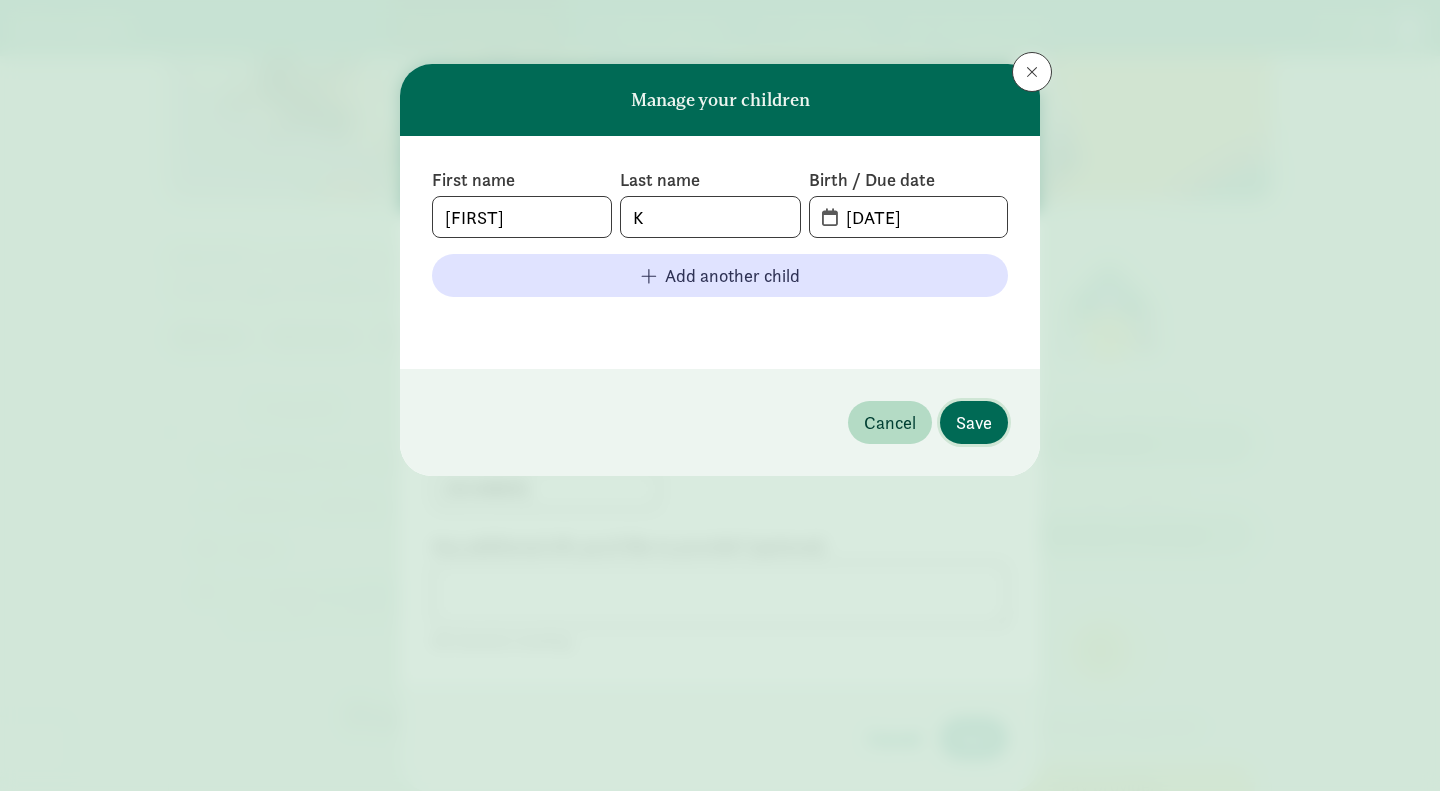 click on "Save" at bounding box center [974, 422] 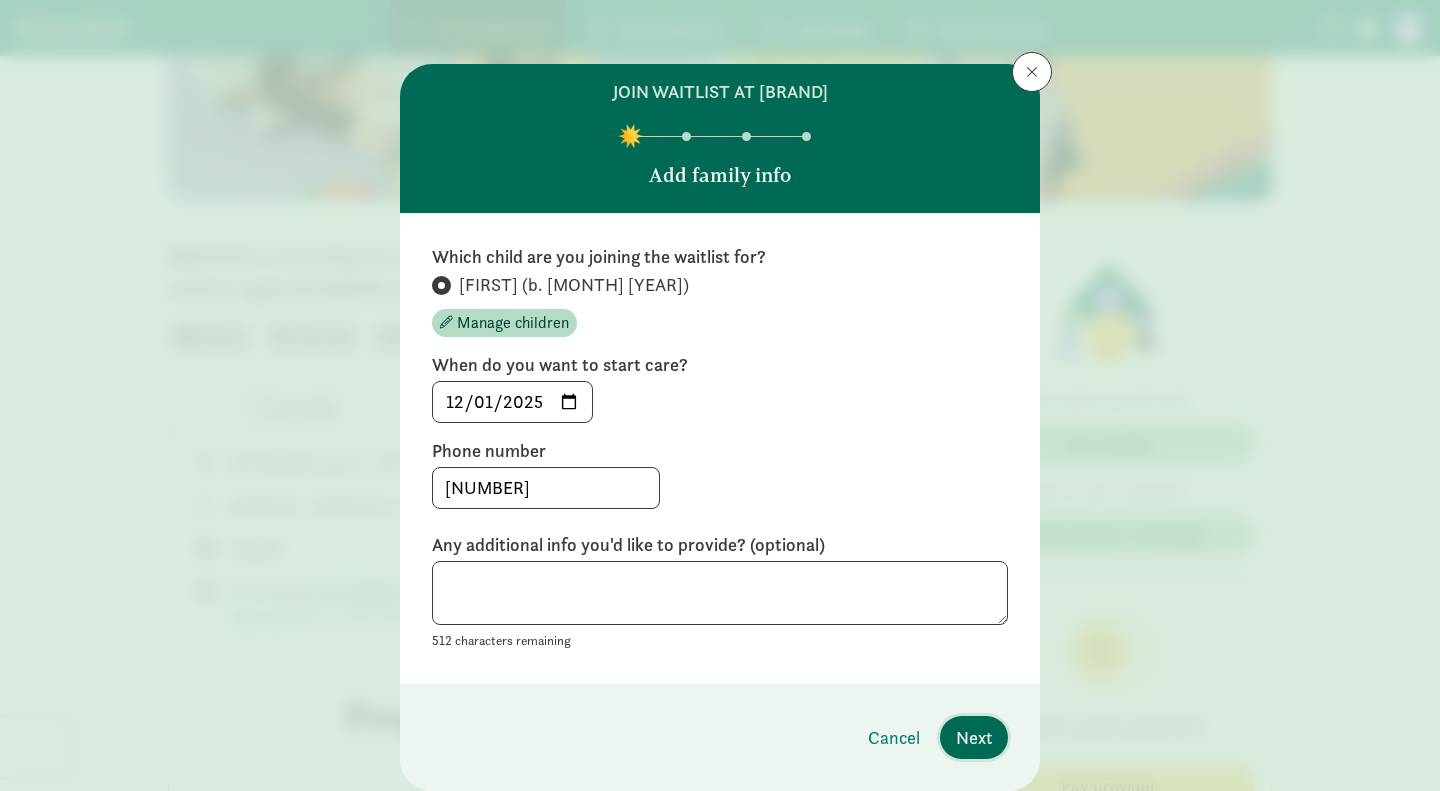 click on "Next" at bounding box center [974, 737] 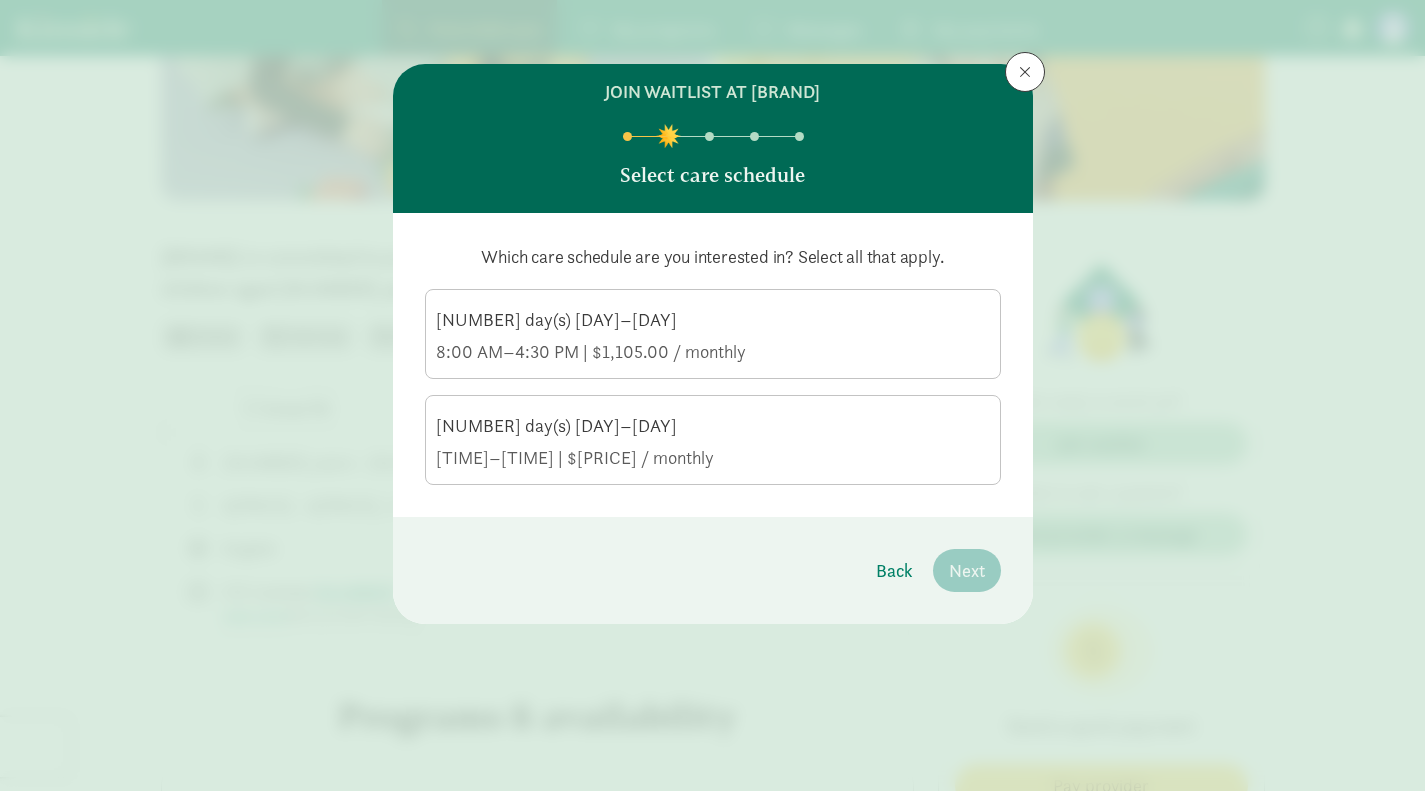 click on "8:00 AM–4:30 PM | $1,105.00 / monthly" 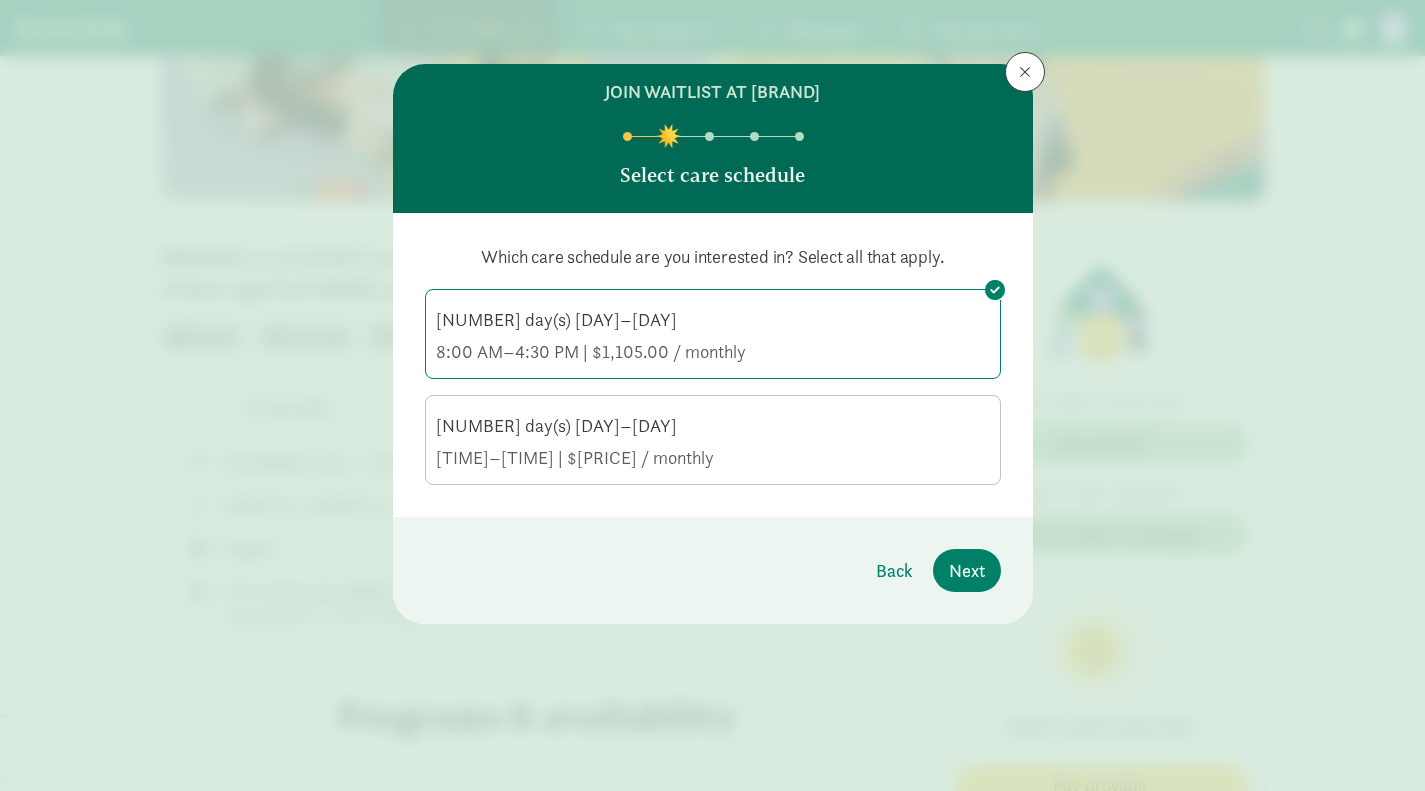click on "4 day(s) Monday–Thursday 8:00 AM–4:30 PM | $1,475.00 / monthly" at bounding box center [713, 442] 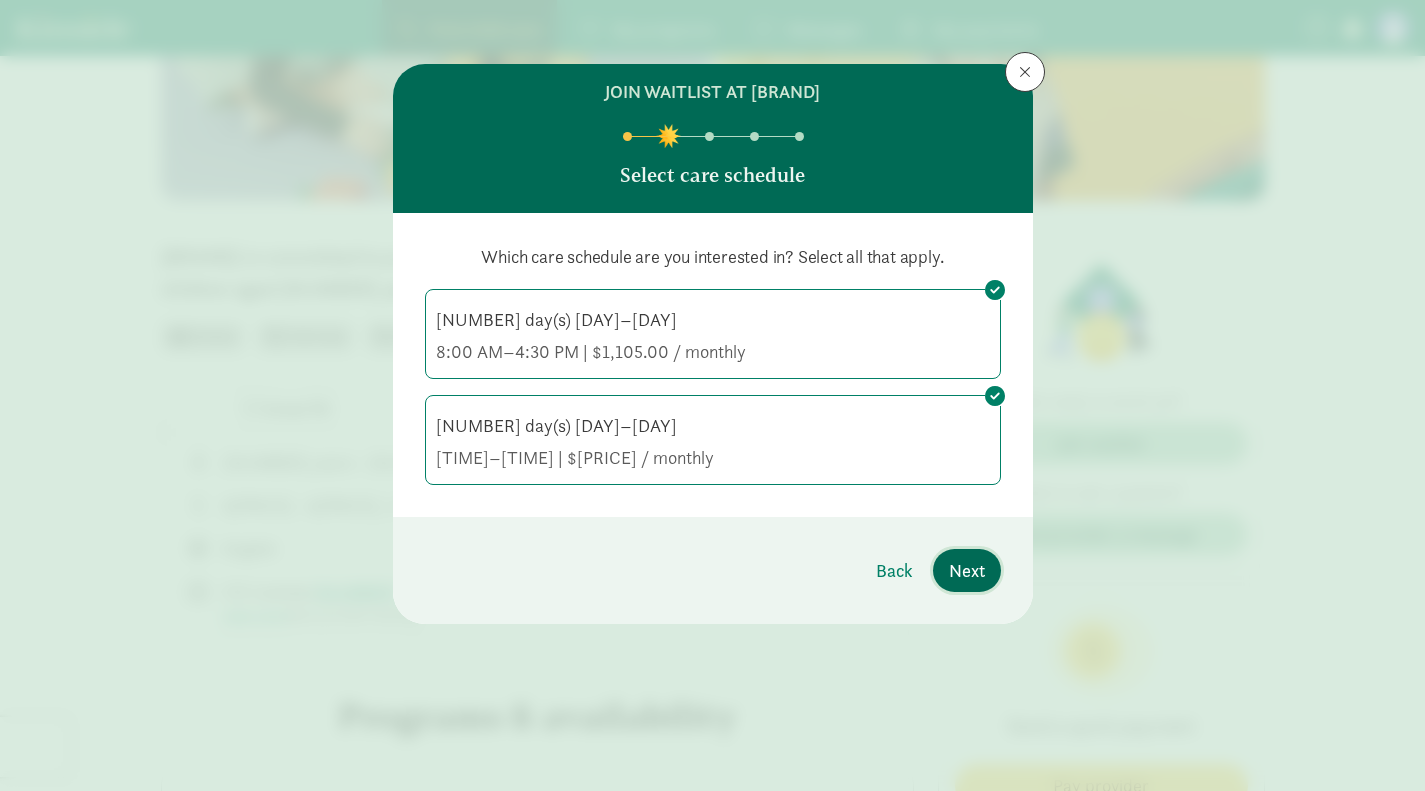 click on "Next" at bounding box center [967, 570] 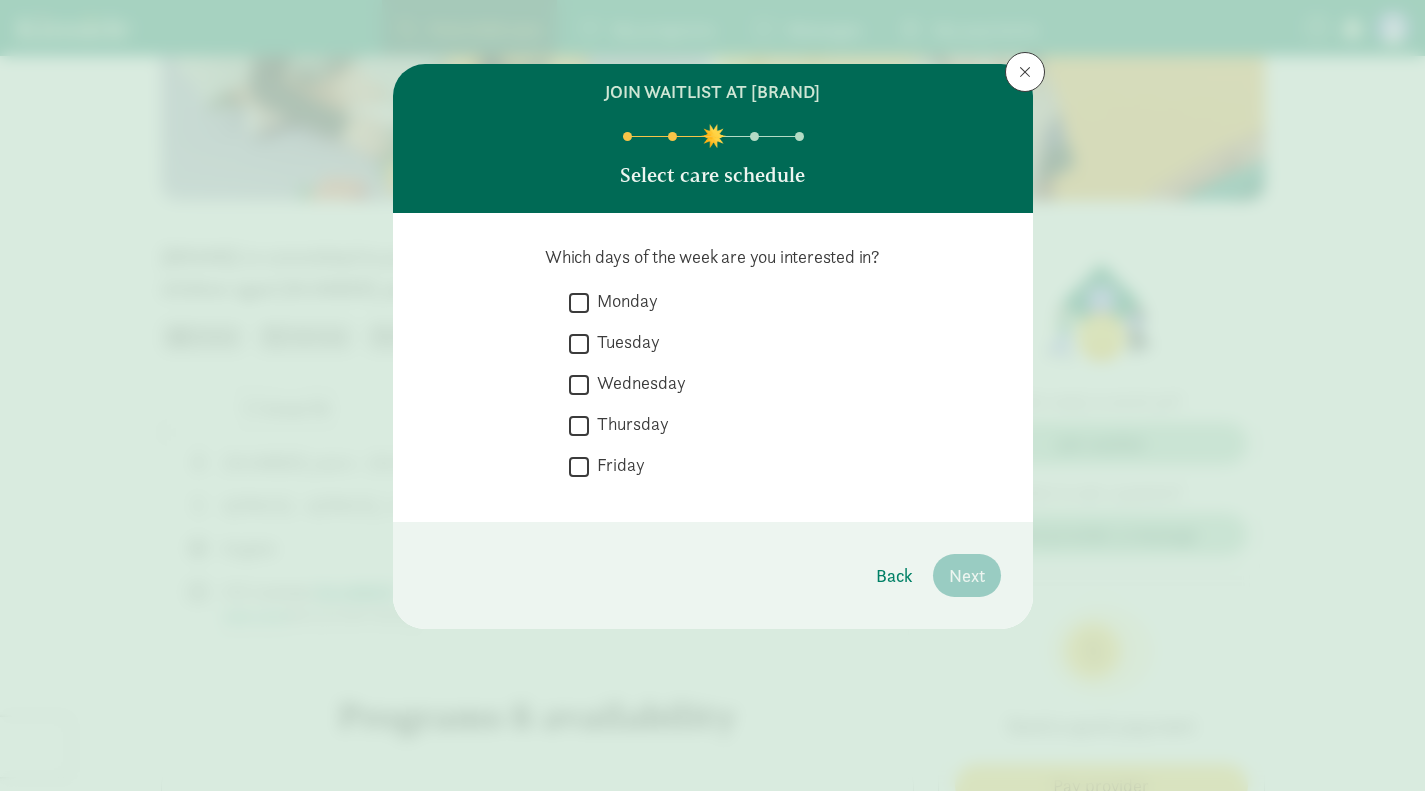click on "Monday" at bounding box center [579, 302] 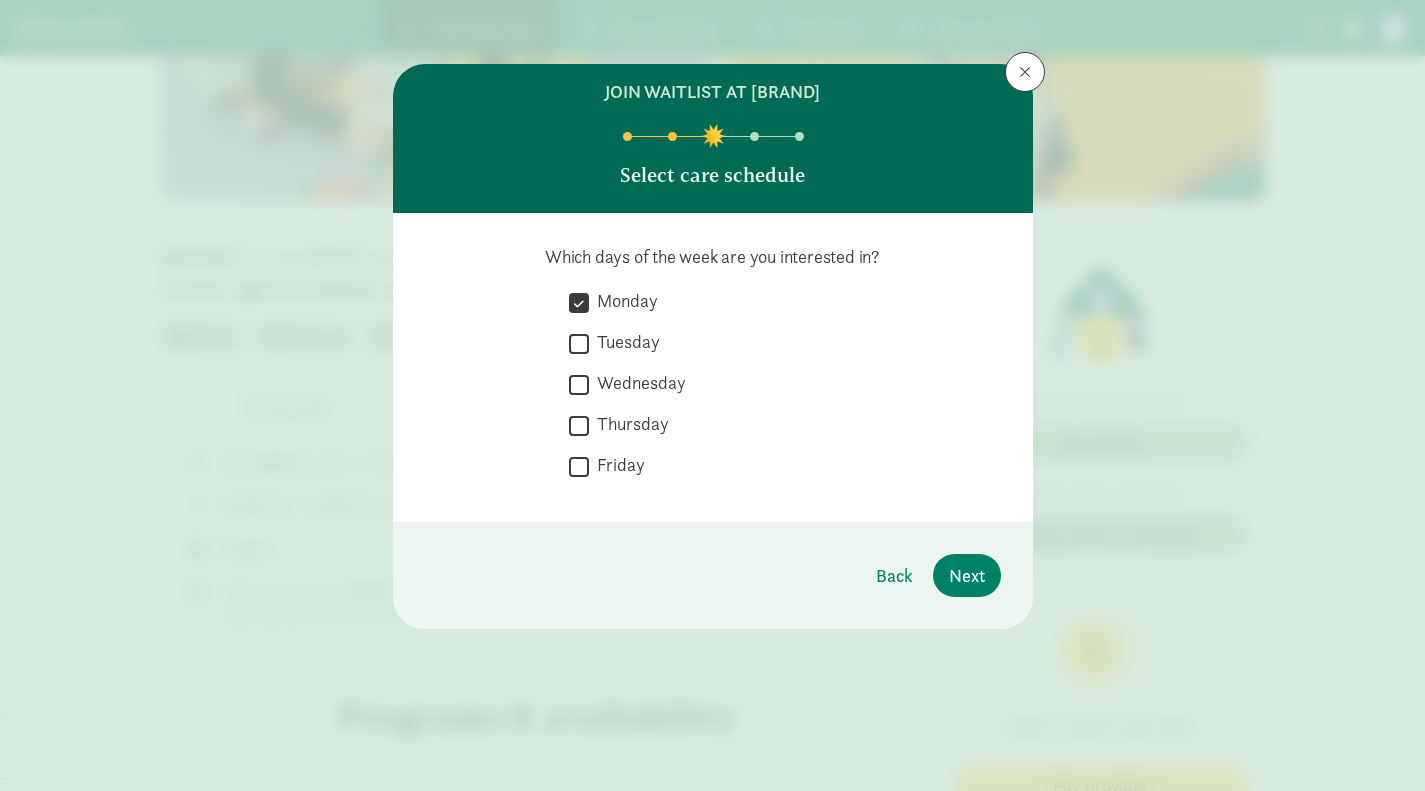 click on "Tuesday" at bounding box center [579, 343] 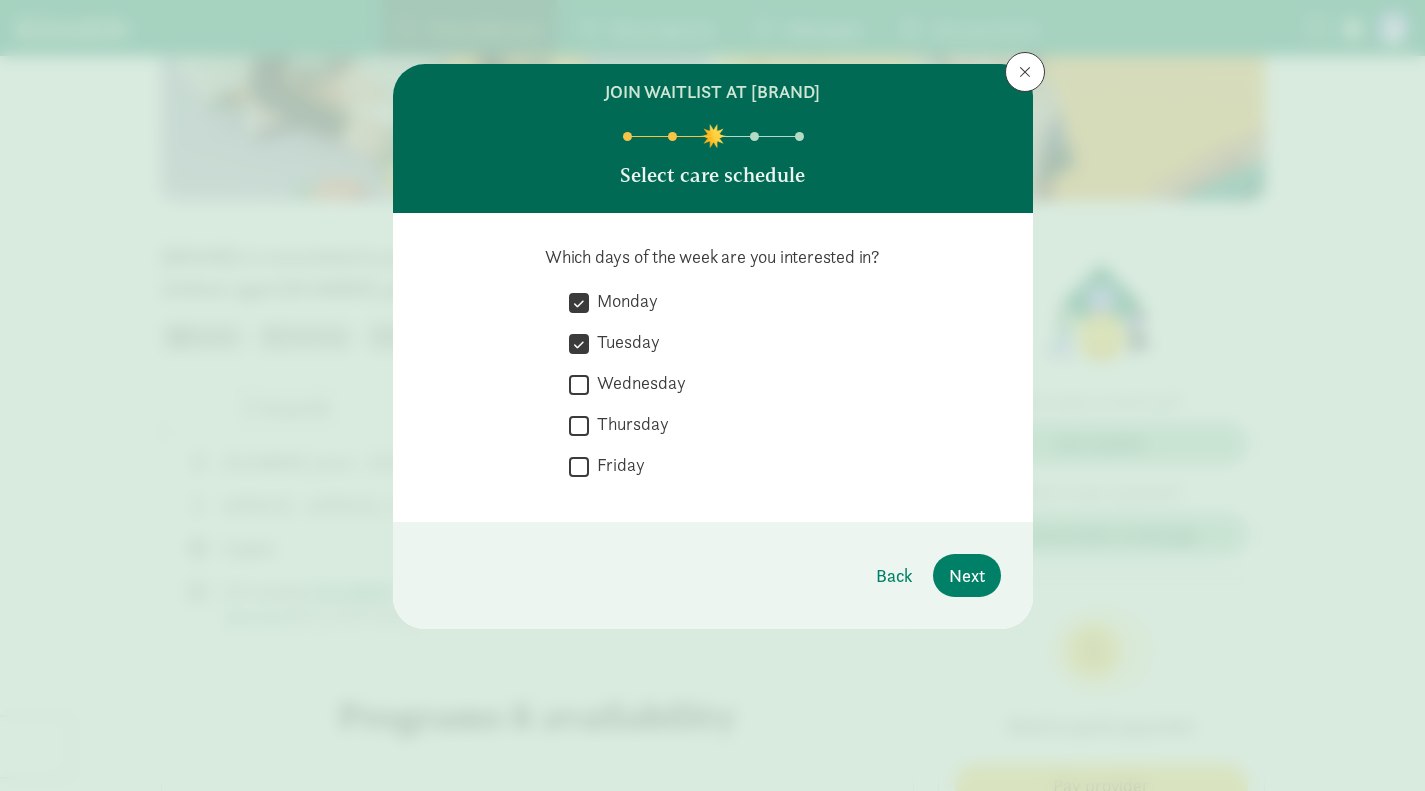 click on "Wednesday" at bounding box center (579, 384) 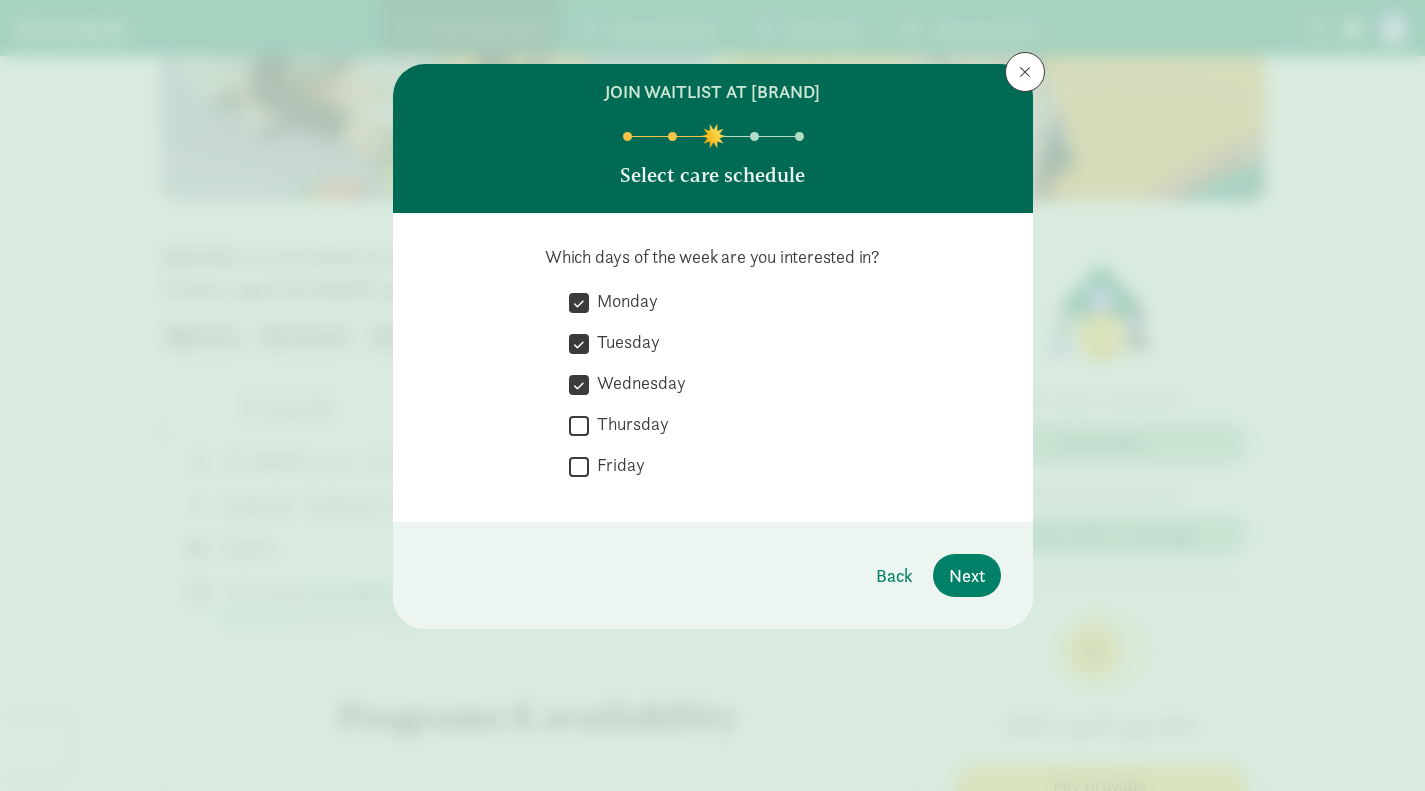 click on "Thursday" at bounding box center [579, 425] 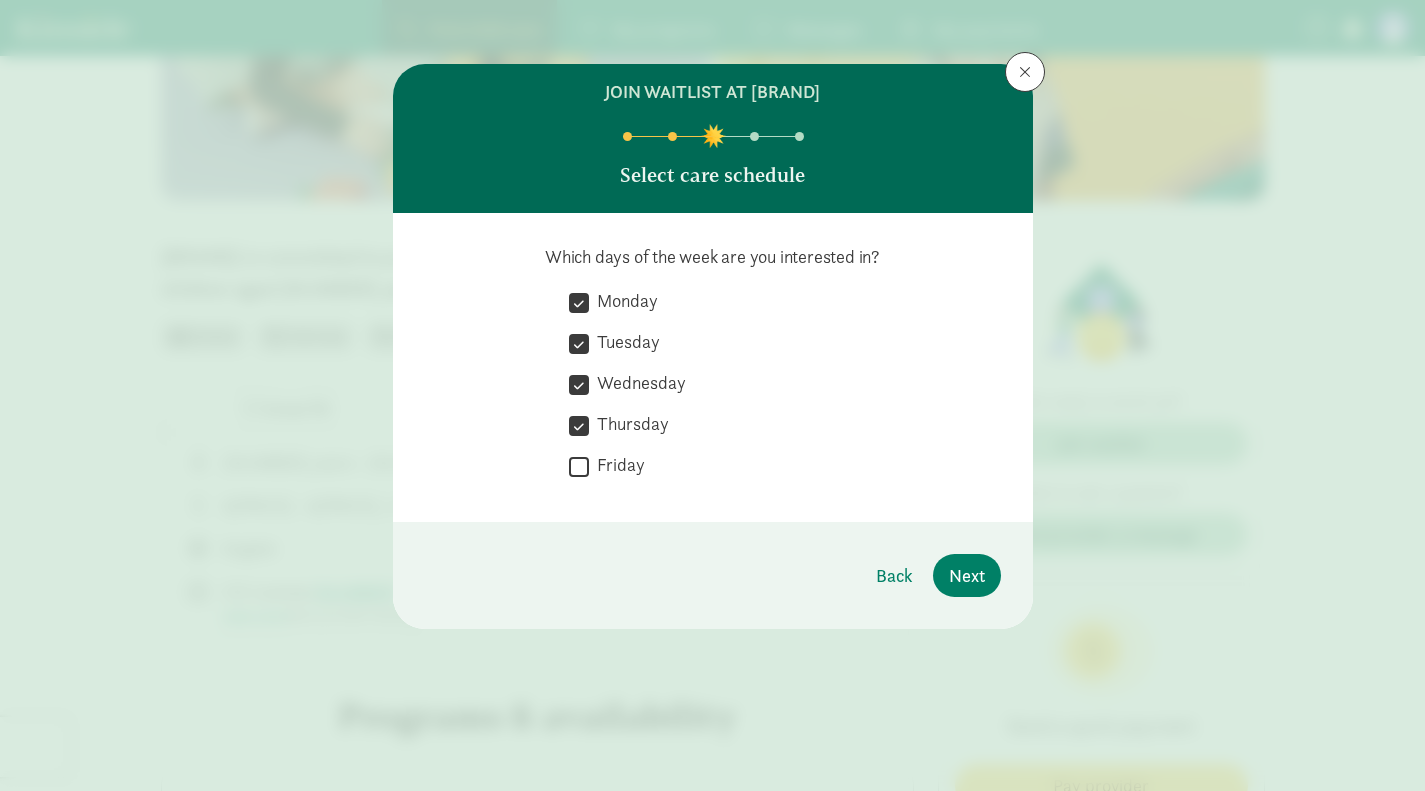 click on "Friday" at bounding box center (579, 466) 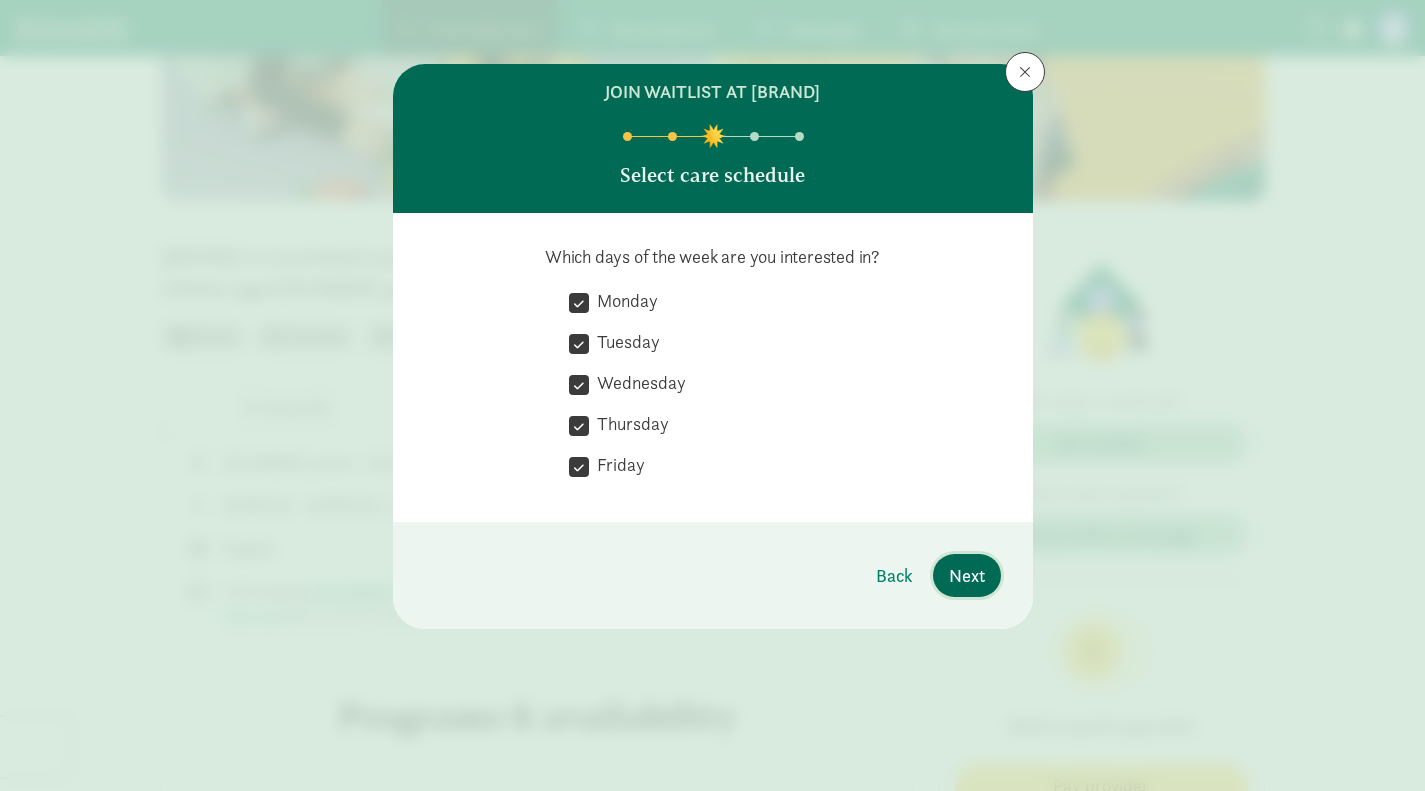 click on "Next" at bounding box center [967, 575] 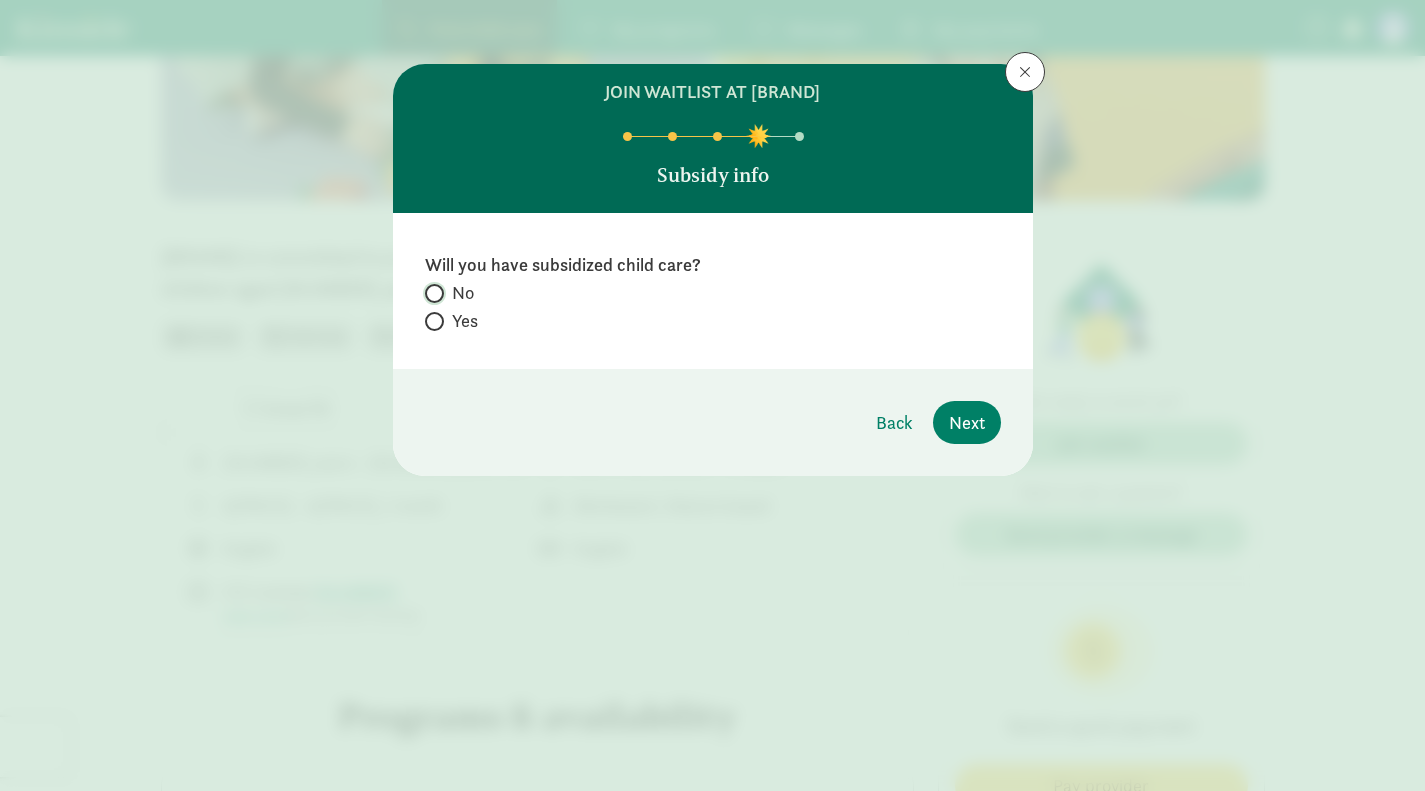 click on "No" at bounding box center [431, 293] 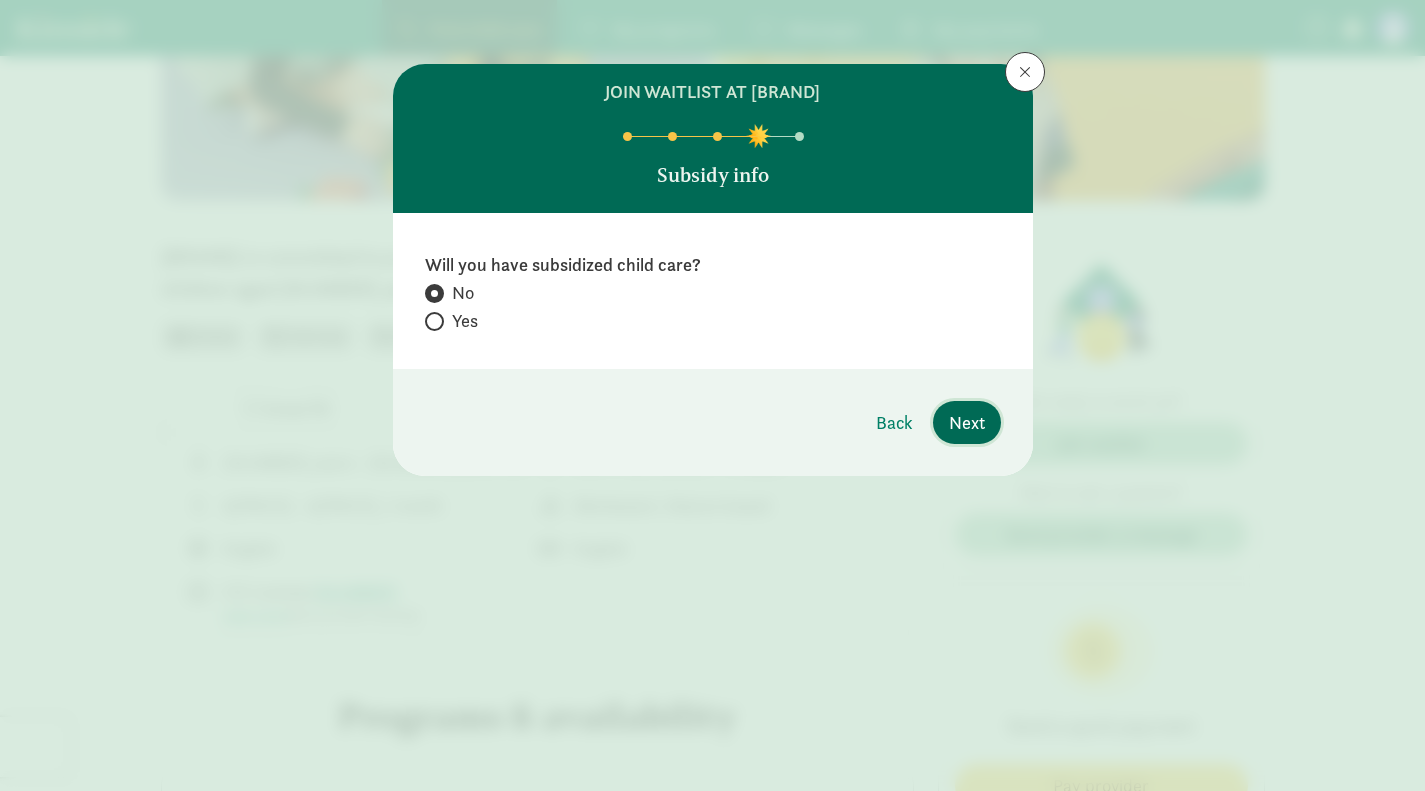 click on "Next" at bounding box center [967, 422] 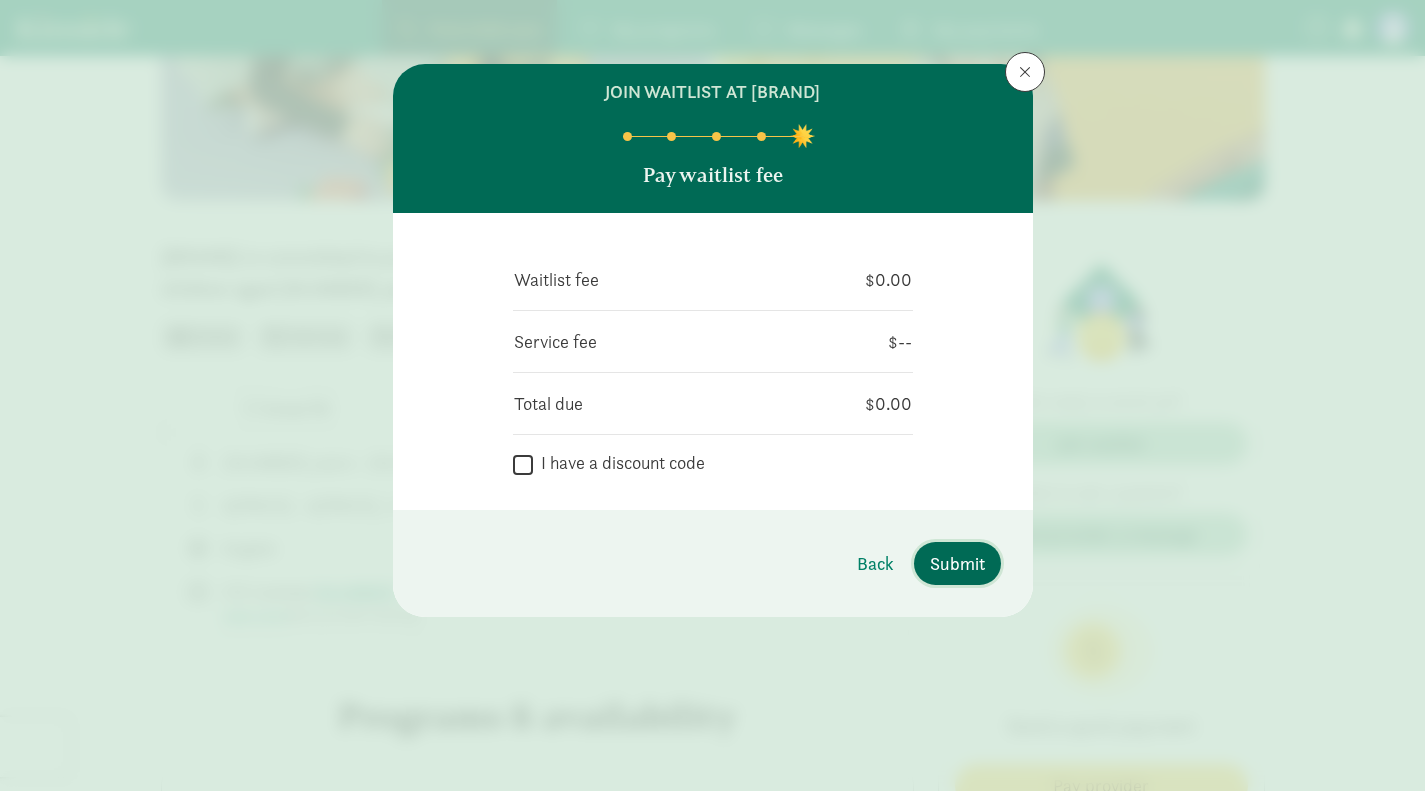 click on "Submit" at bounding box center (957, 563) 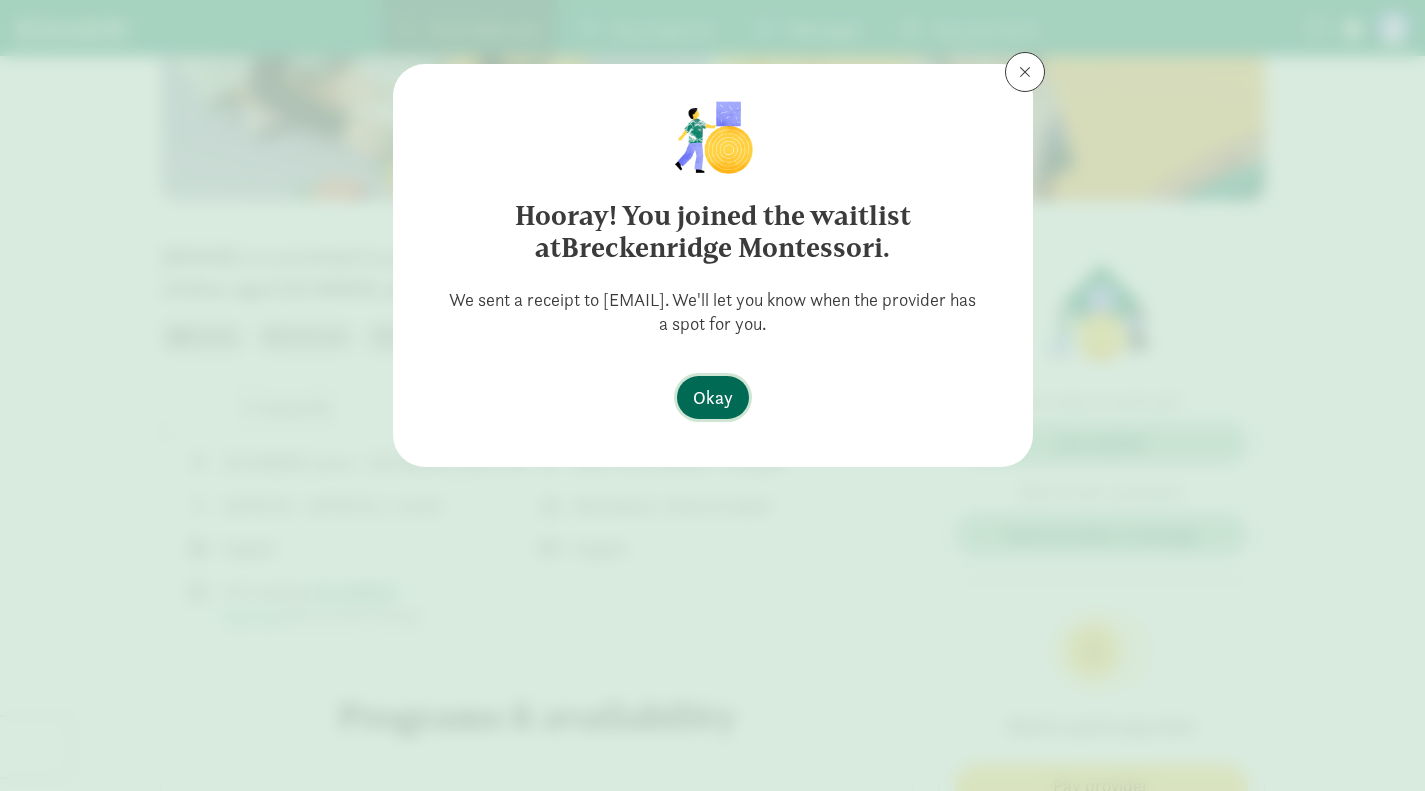 click on "Okay" at bounding box center (713, 397) 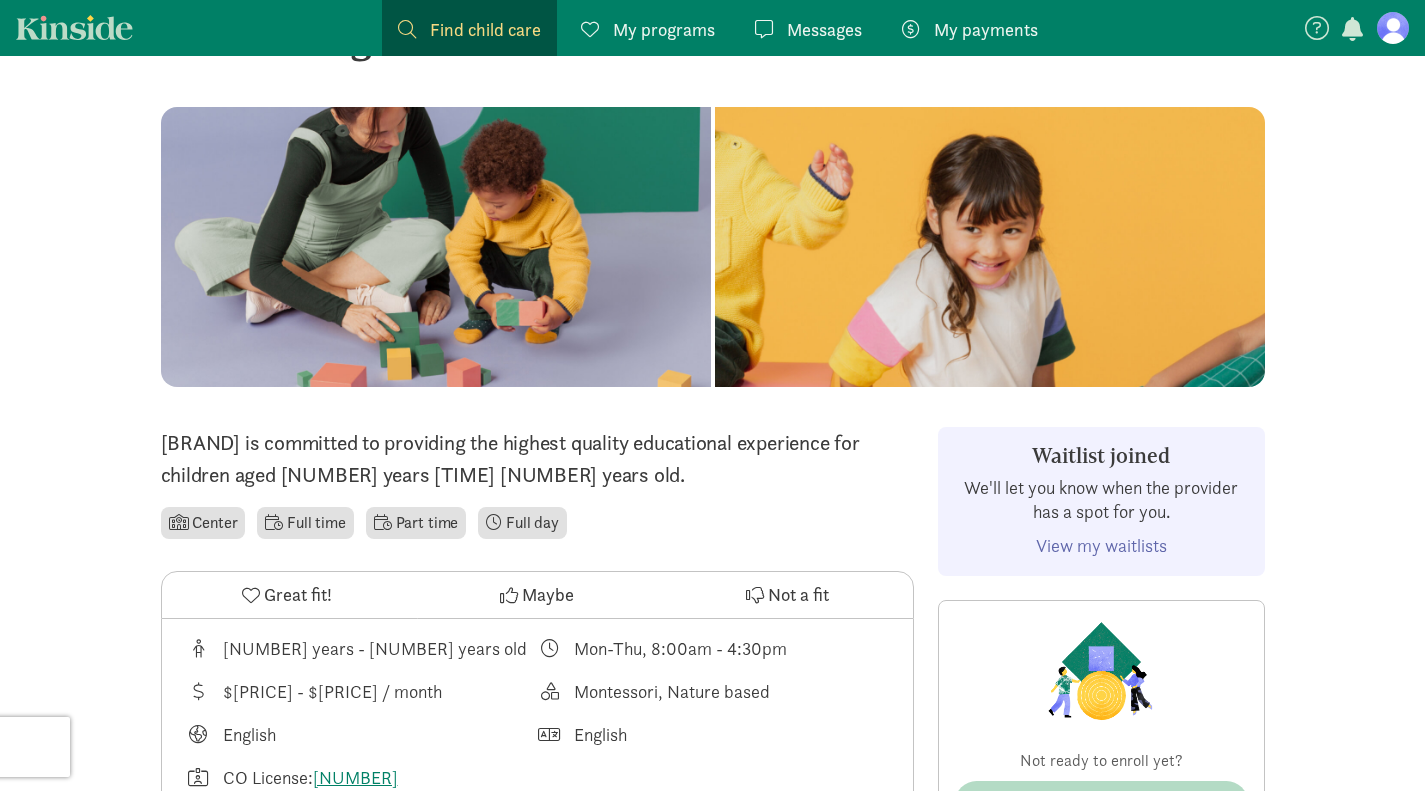 scroll, scrollTop: 110, scrollLeft: 0, axis: vertical 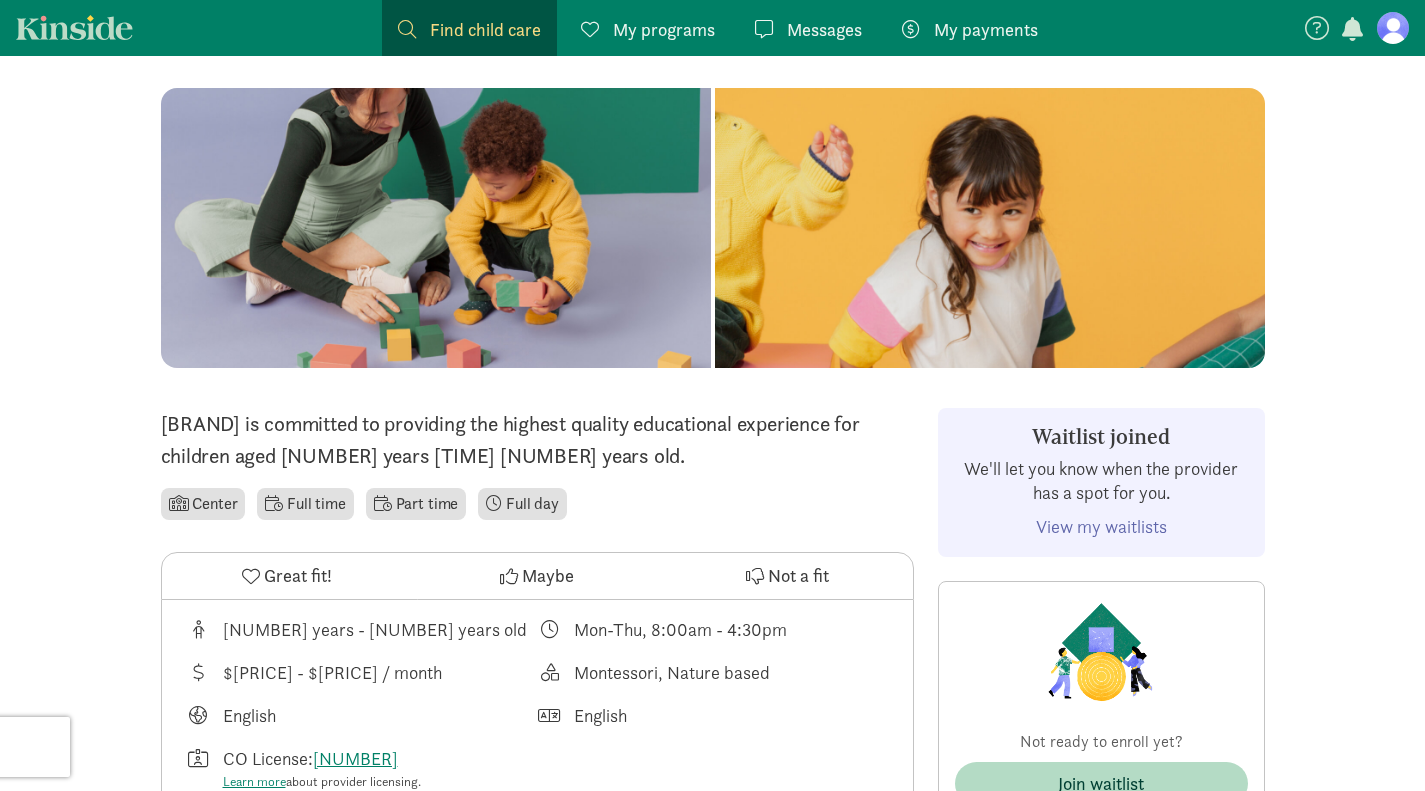 click on "View my waitlists" 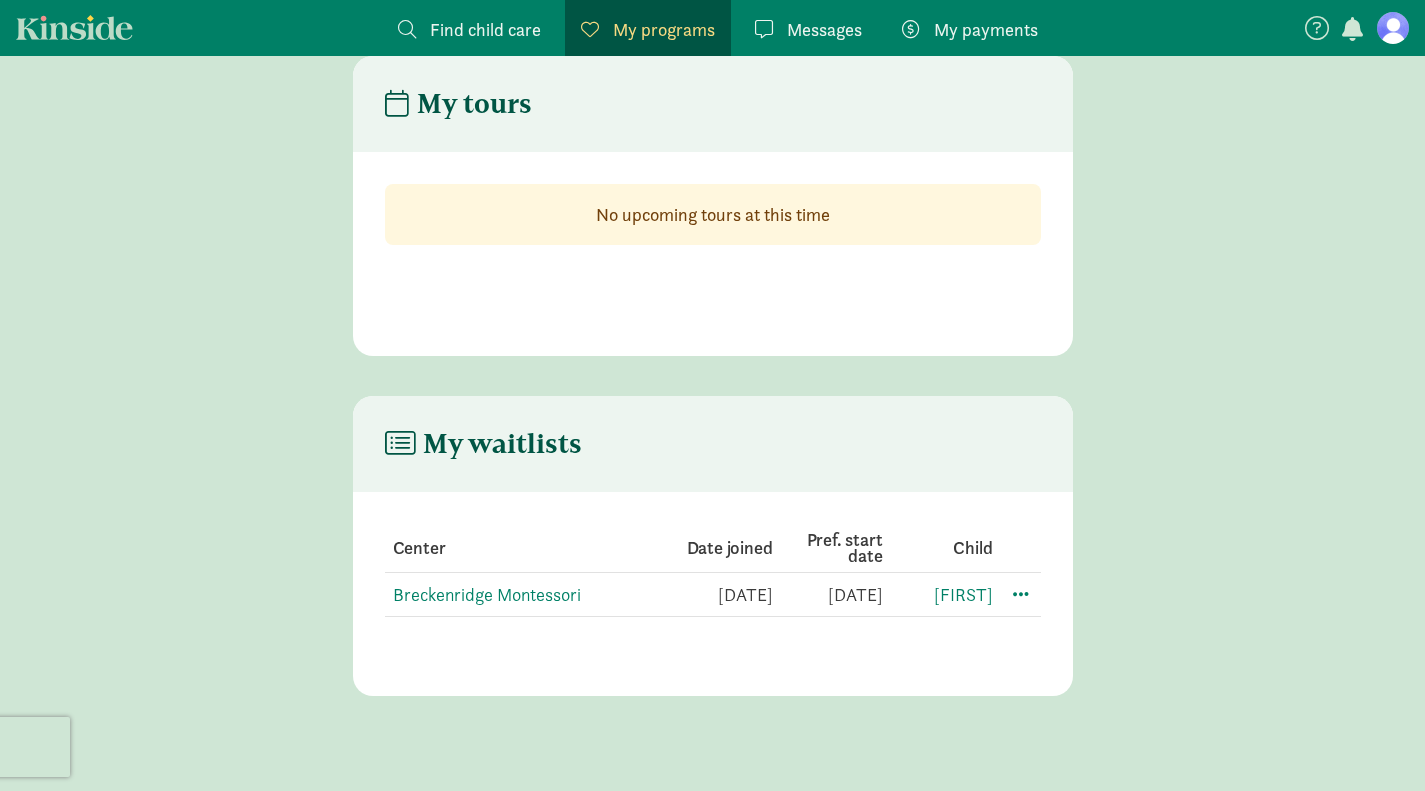 scroll, scrollTop: 0, scrollLeft: 0, axis: both 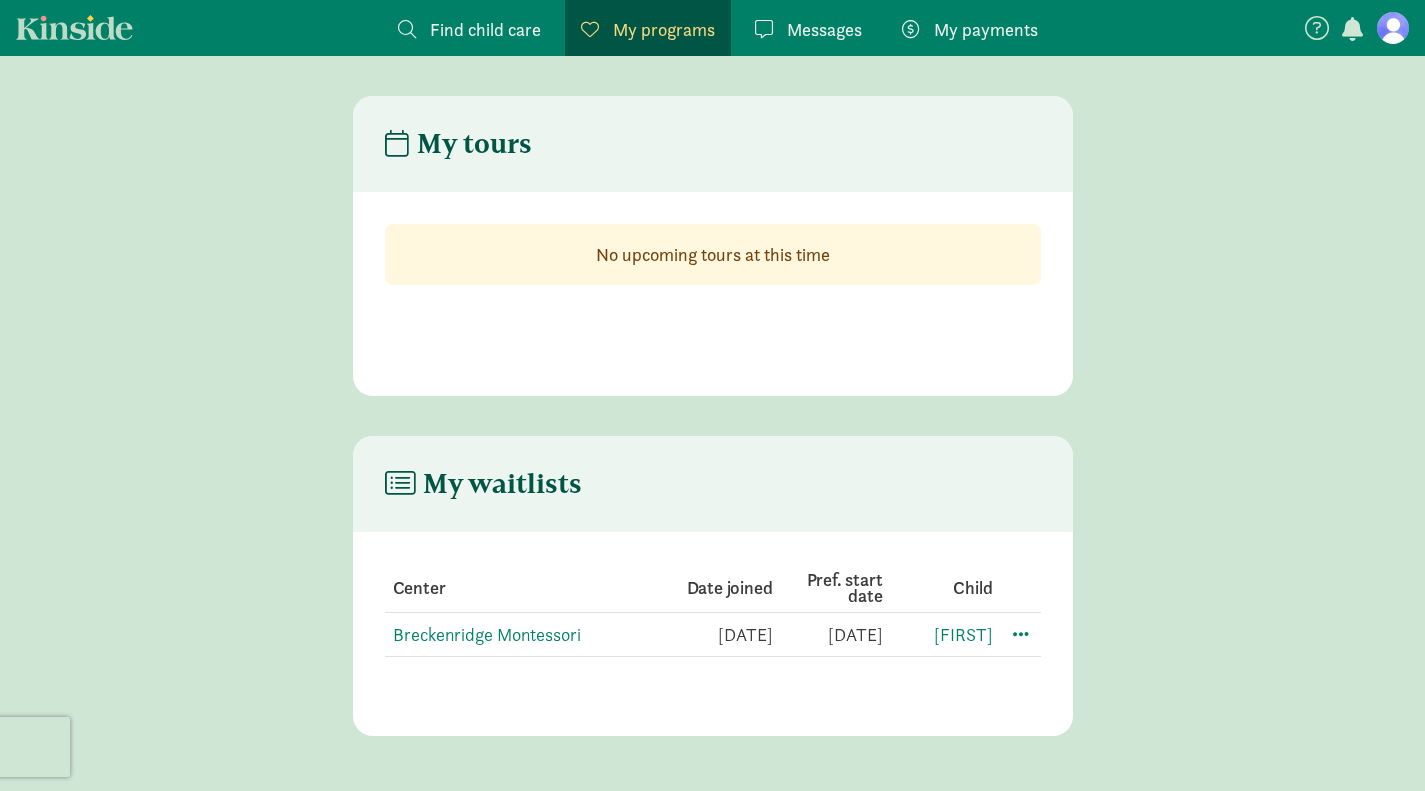 click on "Breckenridge Montessori" 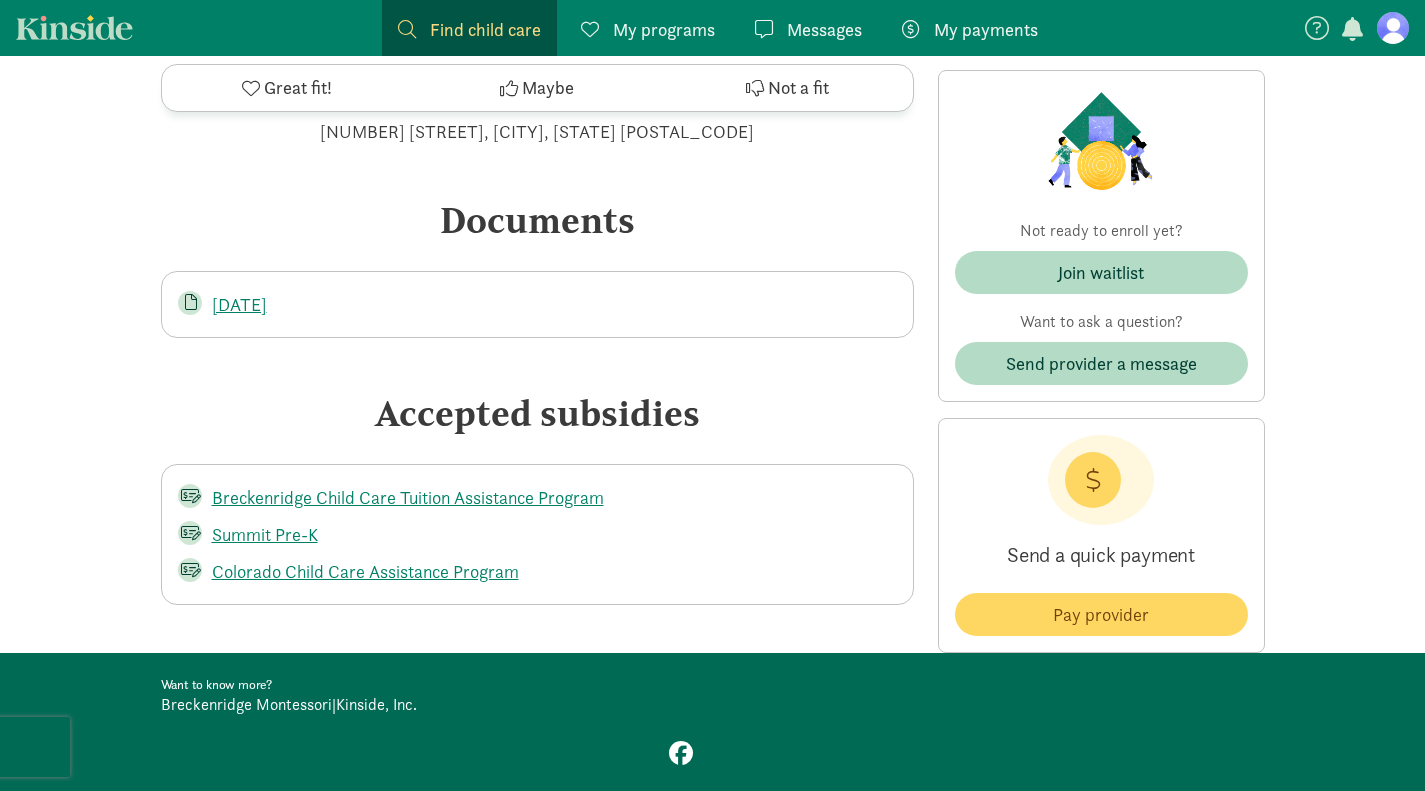 scroll, scrollTop: 2547, scrollLeft: 0, axis: vertical 